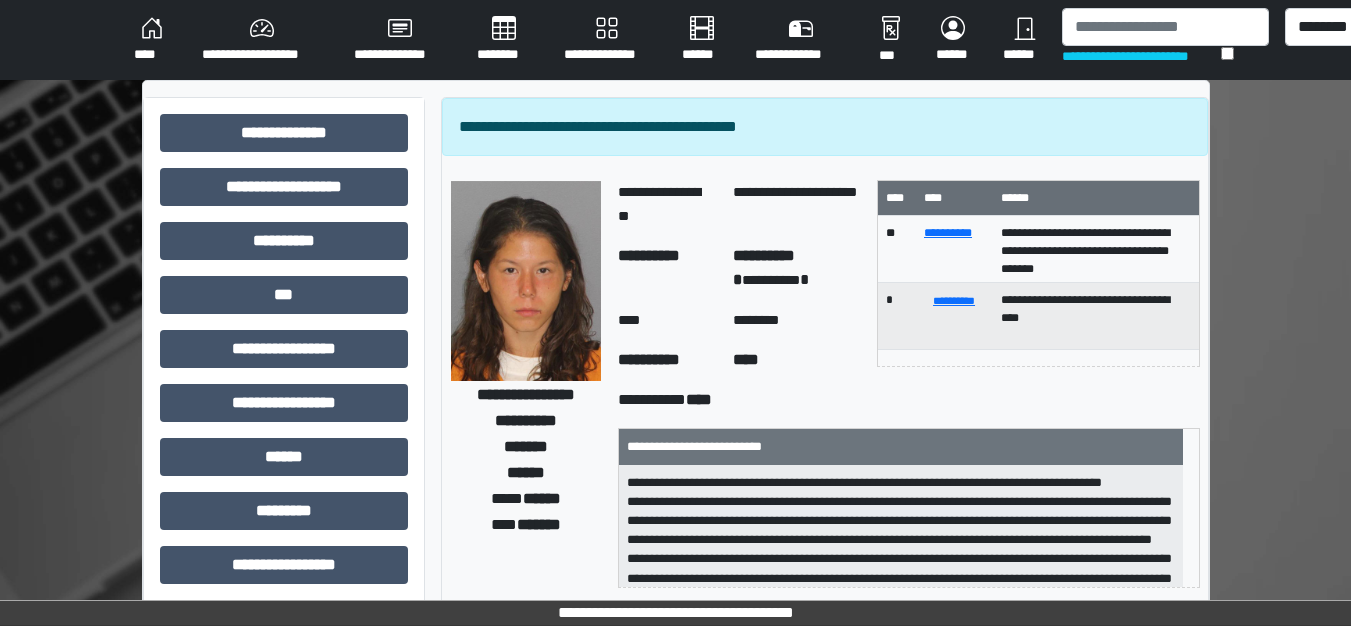scroll, scrollTop: 900, scrollLeft: 0, axis: vertical 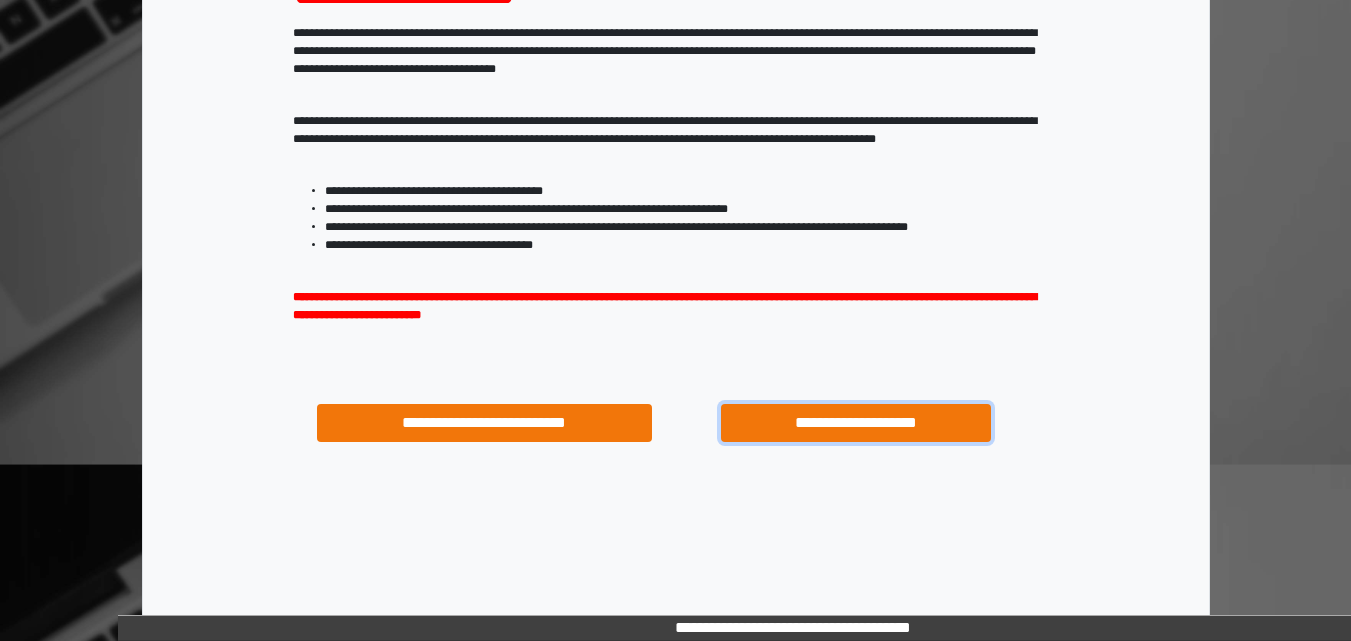 click on "**********" at bounding box center (855, 423) 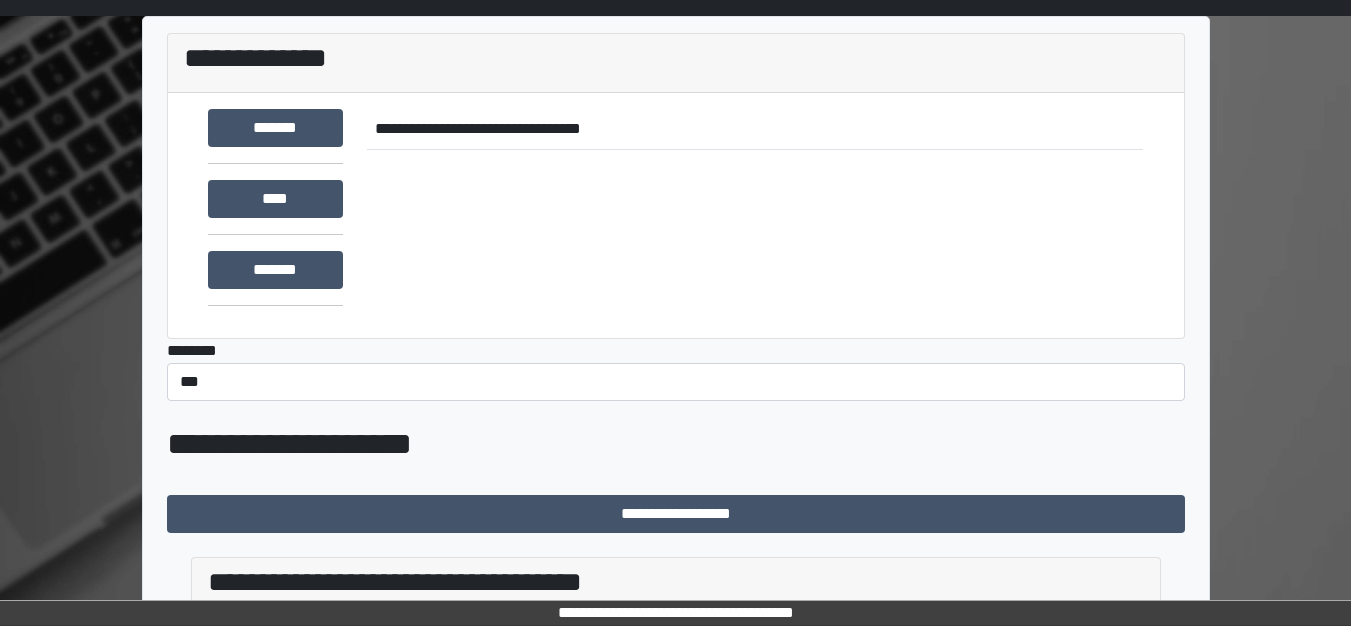 scroll, scrollTop: 0, scrollLeft: 0, axis: both 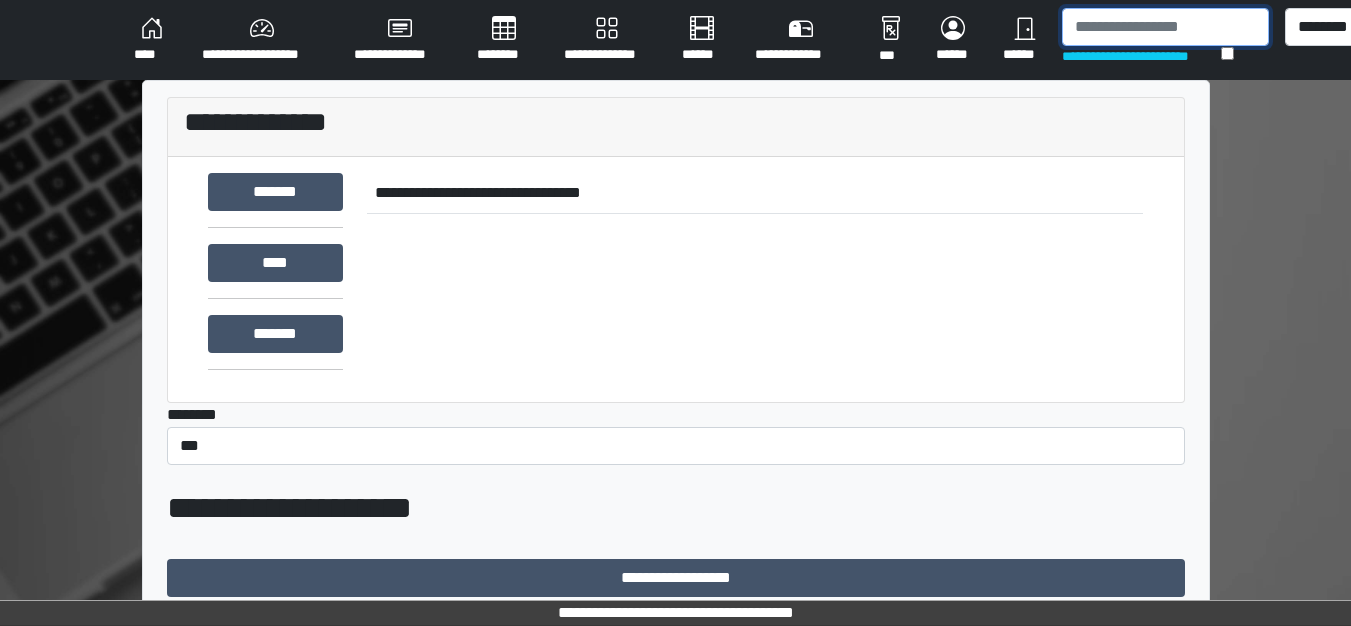 click at bounding box center [1165, 27] 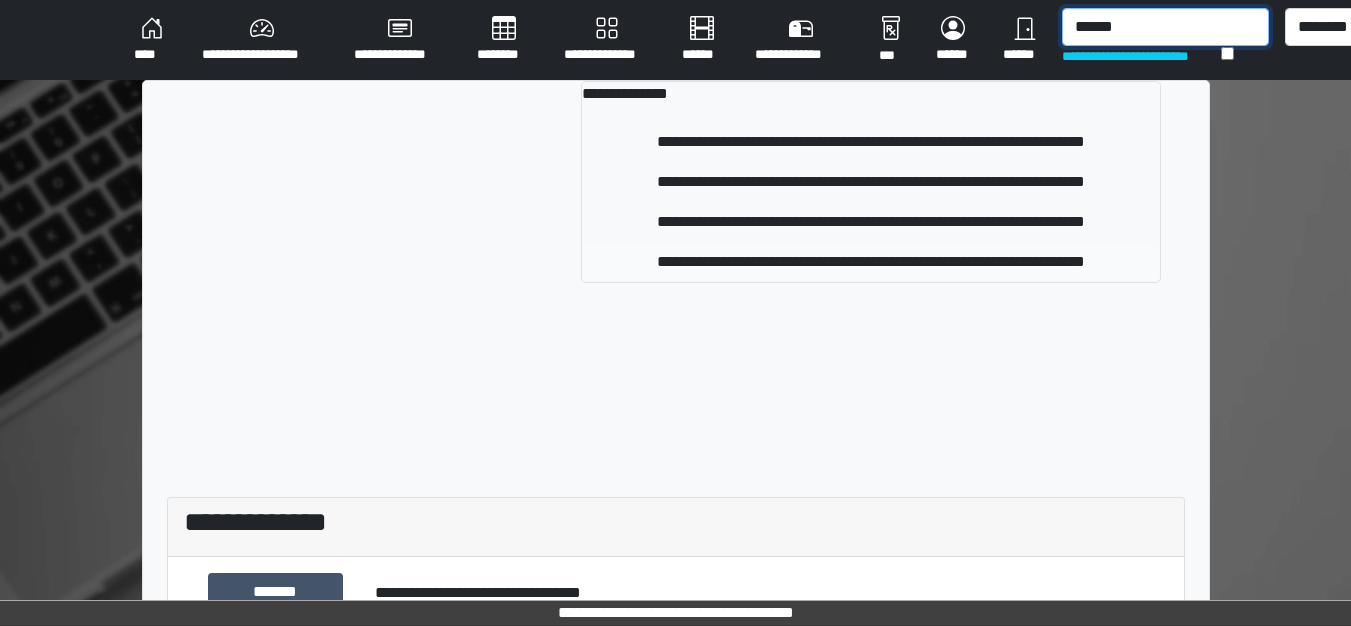 type on "******" 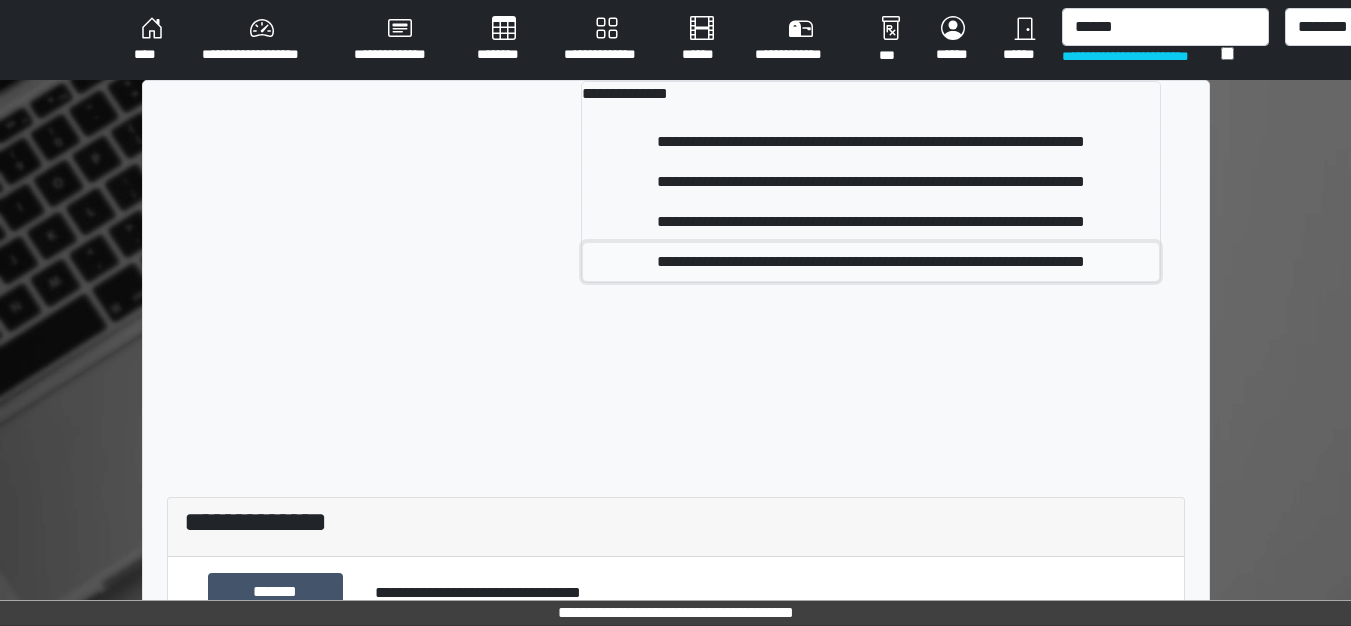 click on "**********" at bounding box center [871, 262] 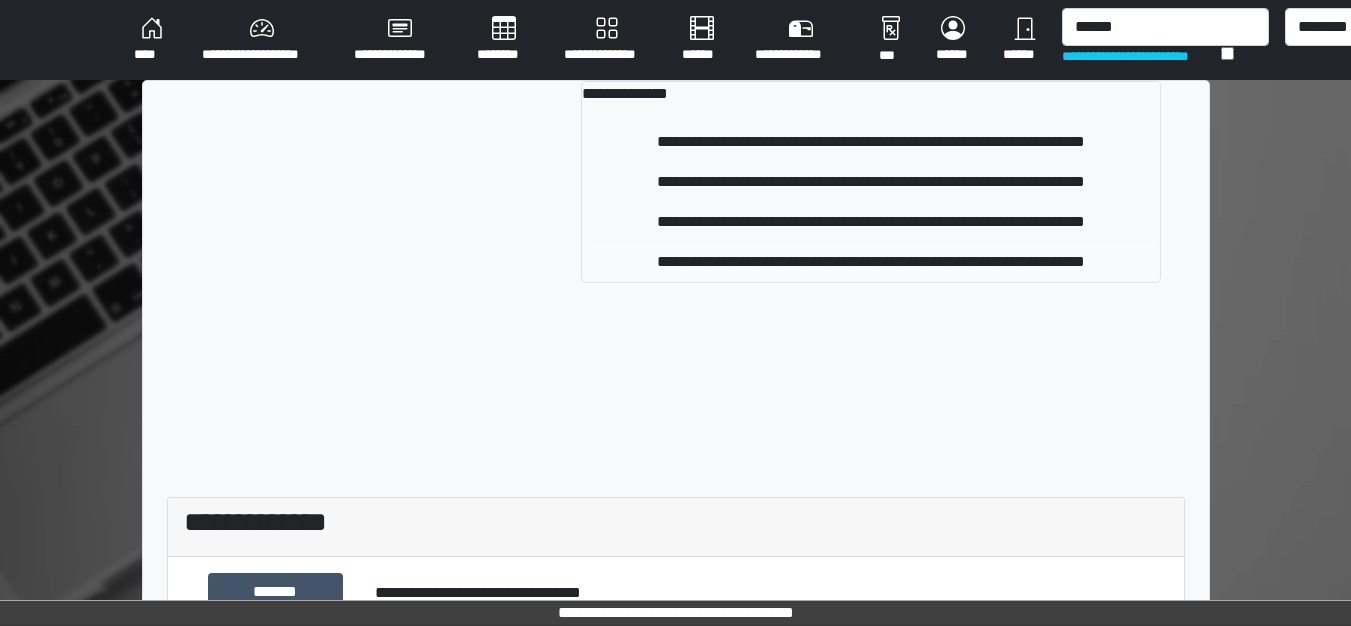 type 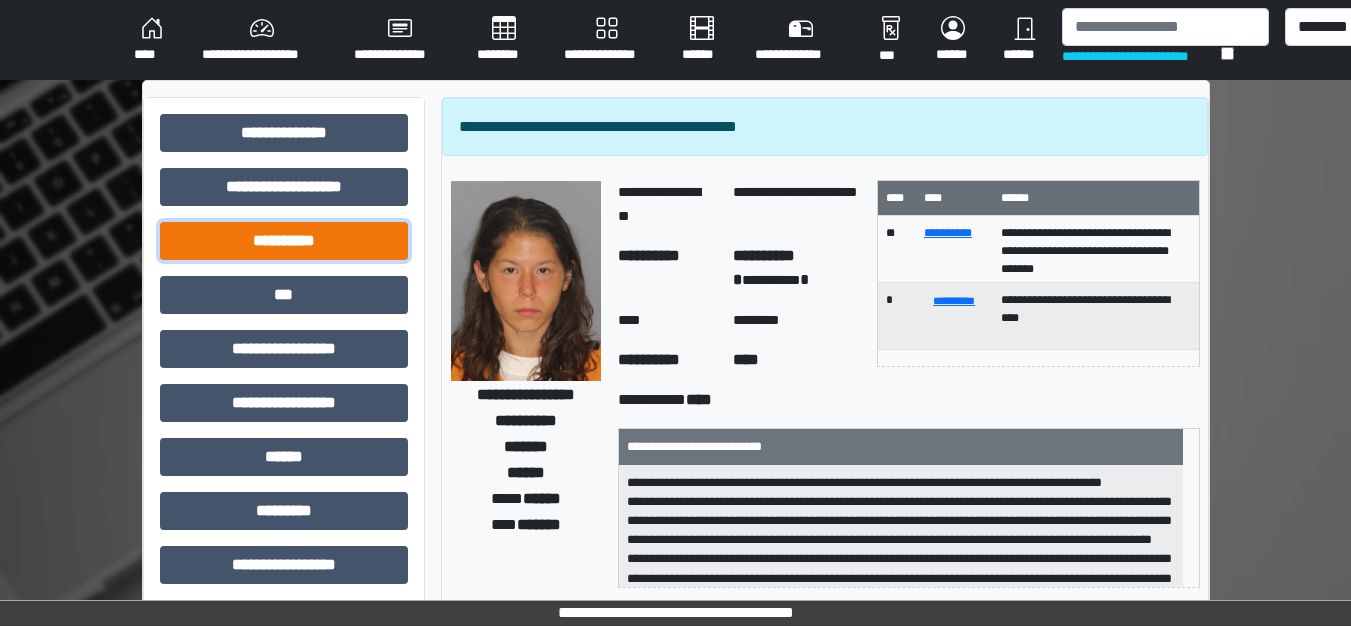 click on "**********" at bounding box center (284, 241) 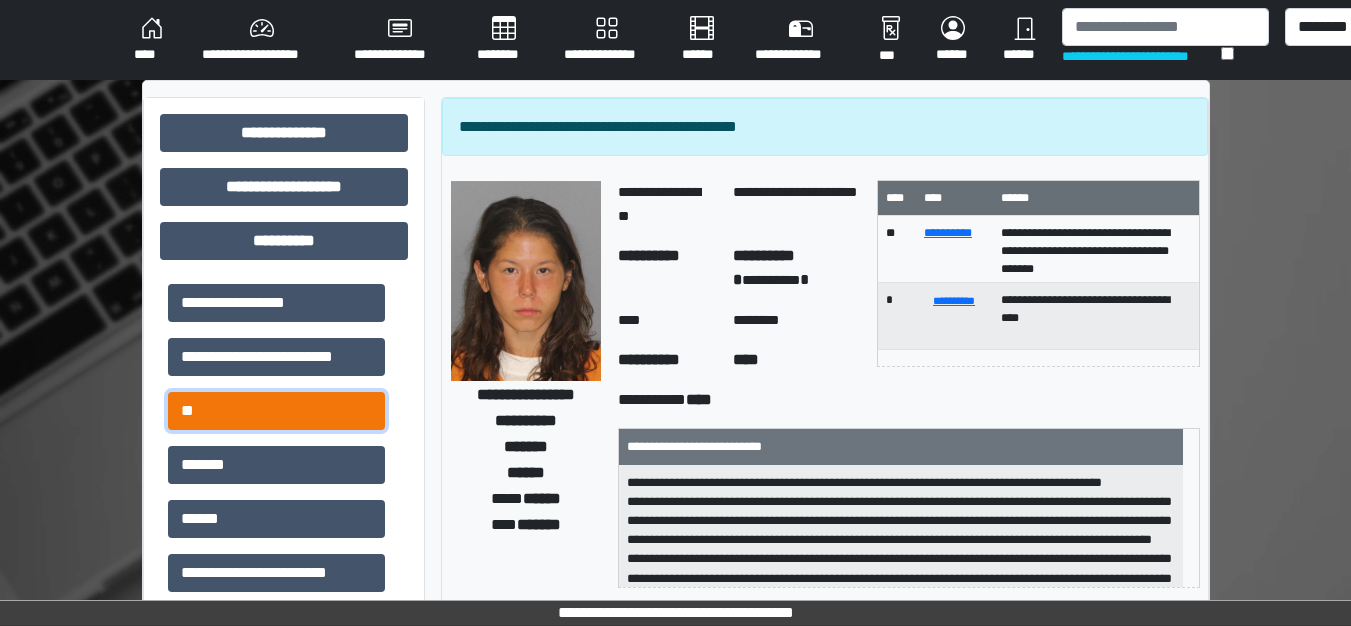 click on "**" at bounding box center (276, 411) 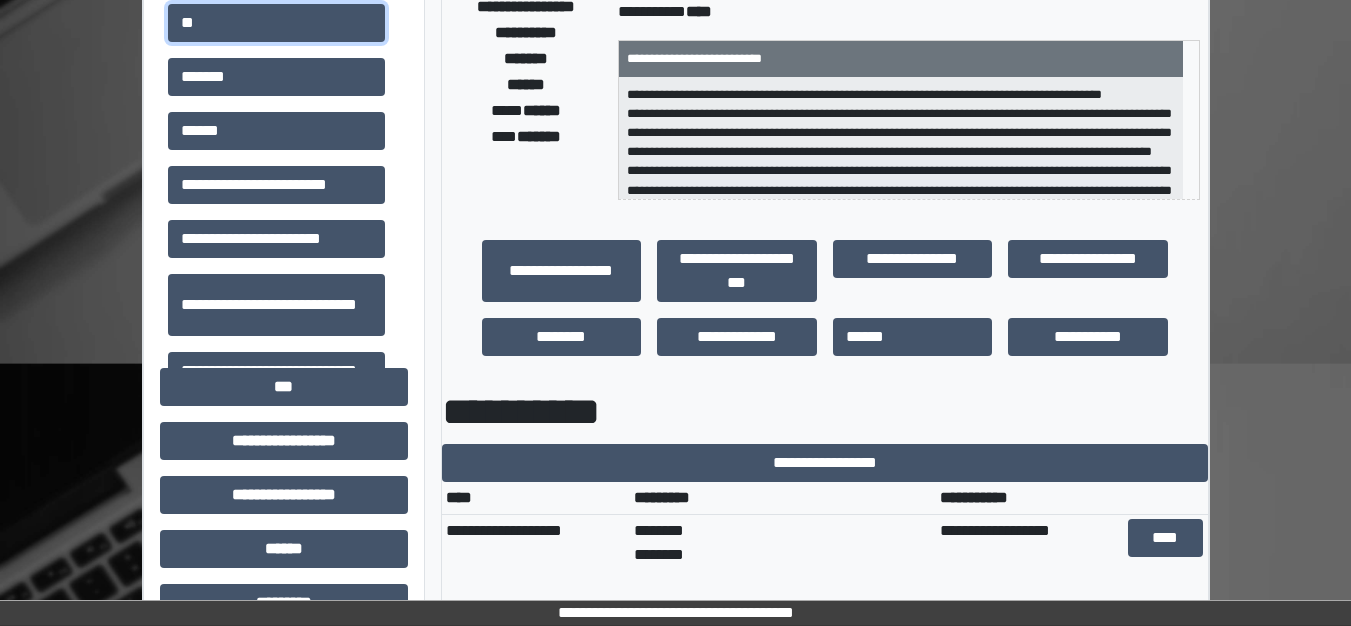 scroll, scrollTop: 400, scrollLeft: 0, axis: vertical 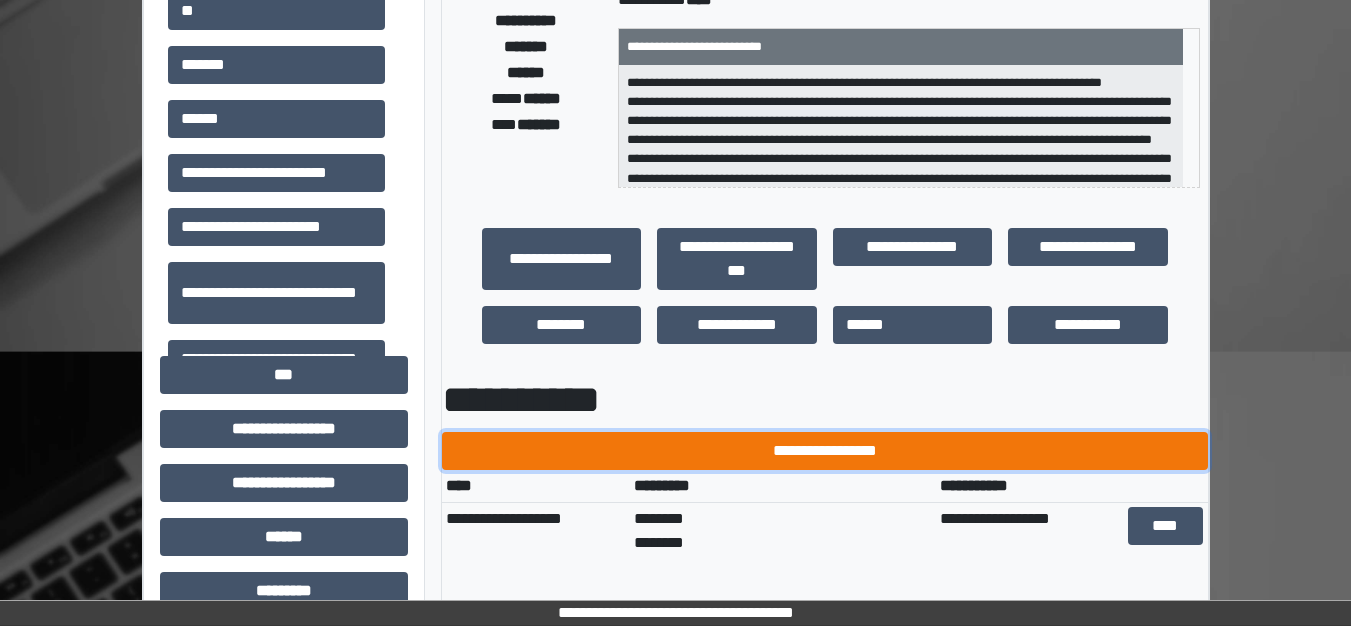 click on "**********" at bounding box center (825, 451) 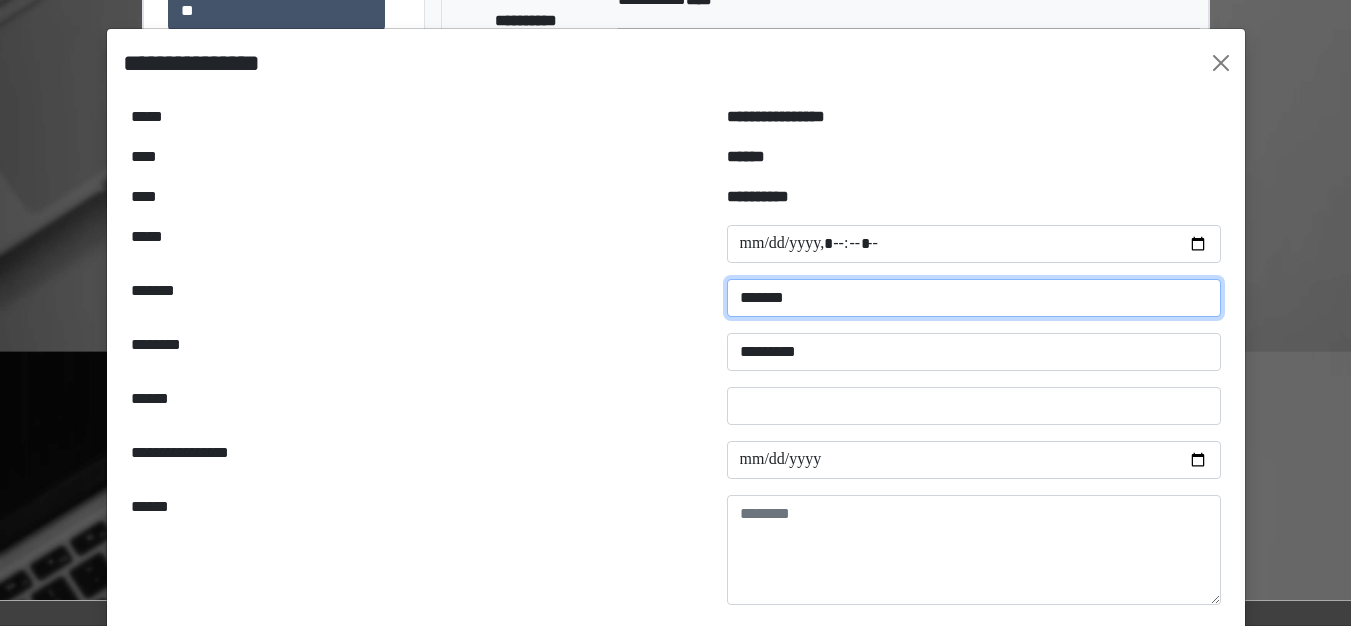 click on "**********" at bounding box center [974, 298] 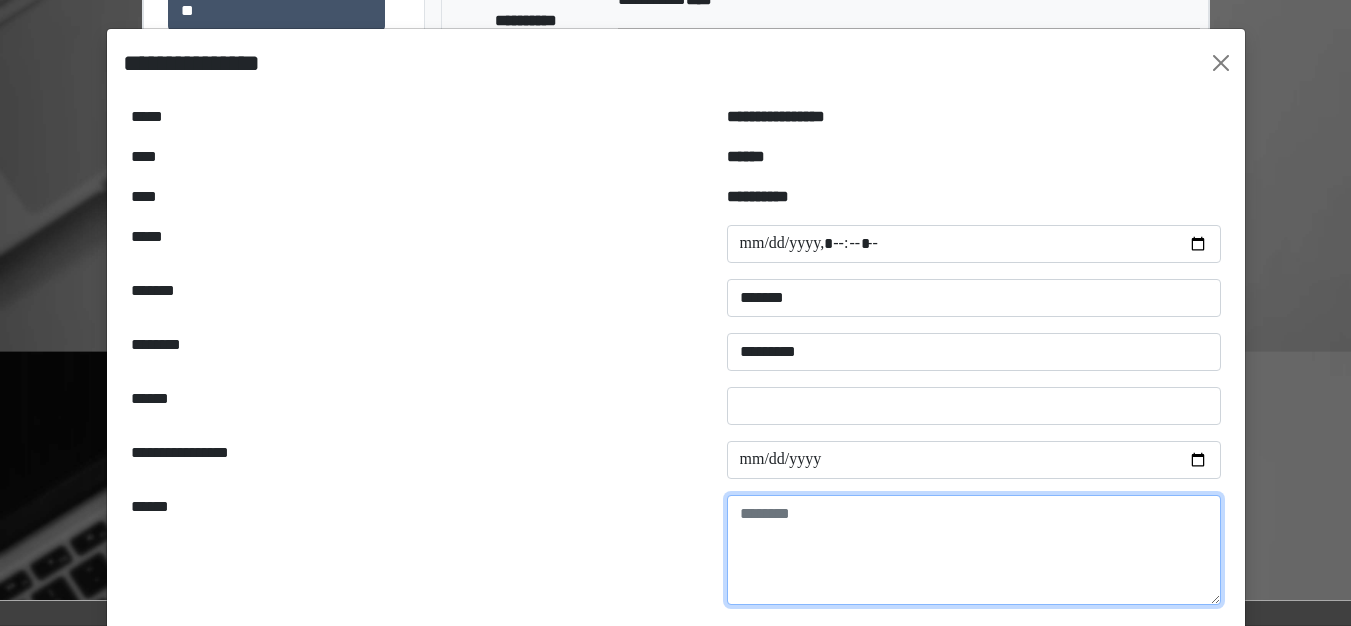 click at bounding box center [974, 550] 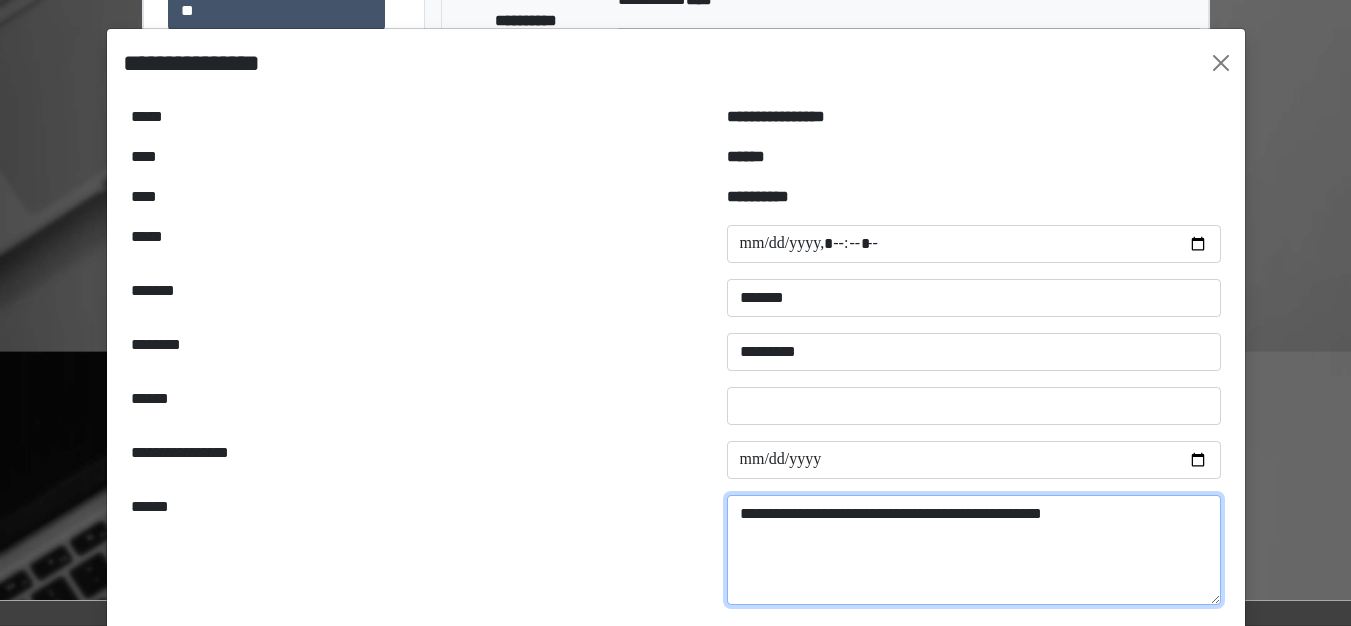scroll, scrollTop: 100, scrollLeft: 0, axis: vertical 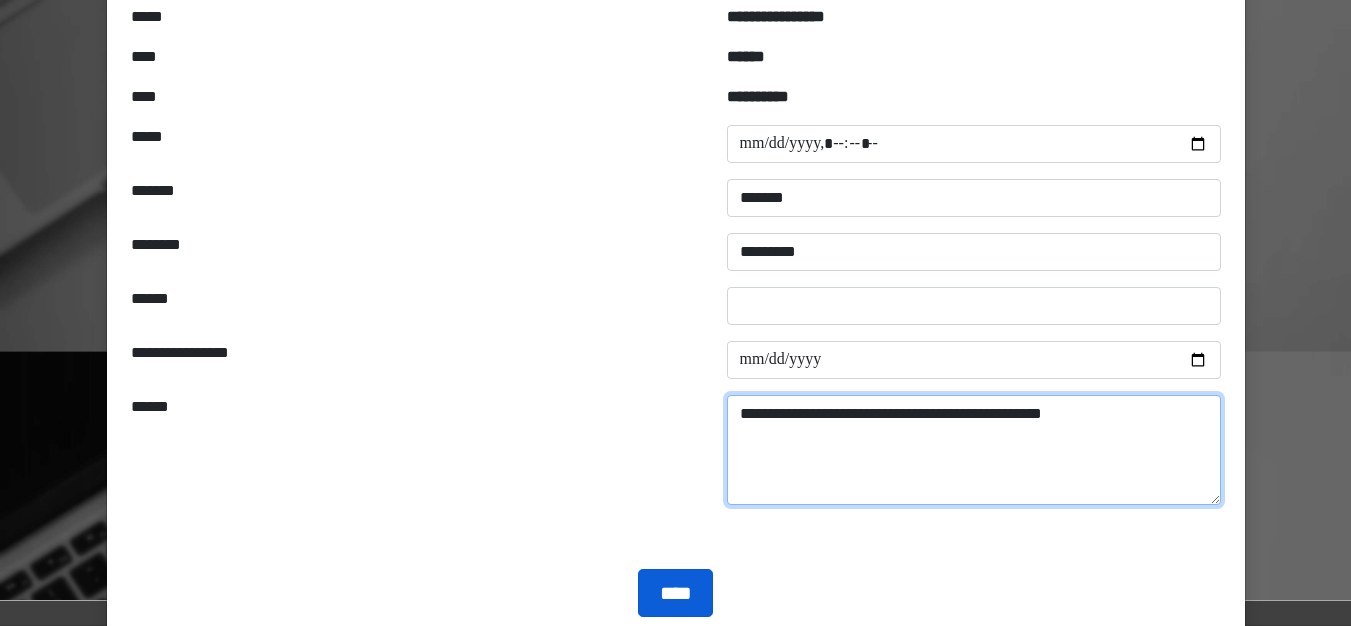type on "**********" 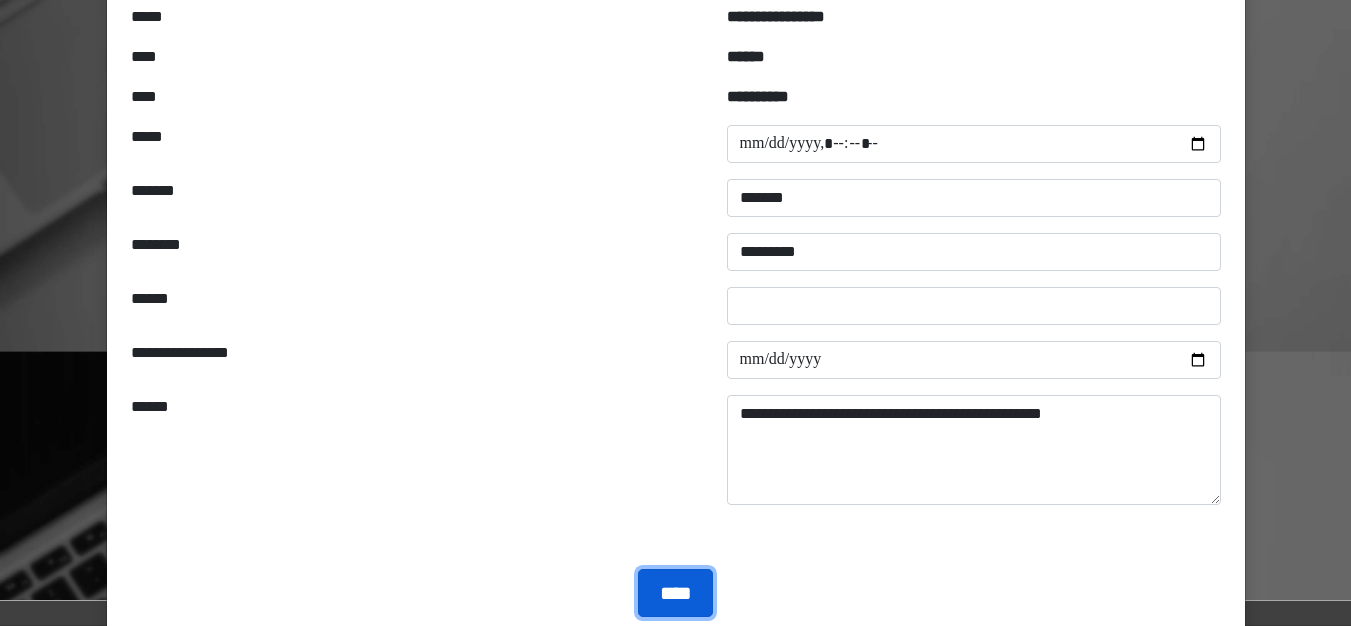 click on "****" at bounding box center (675, 593) 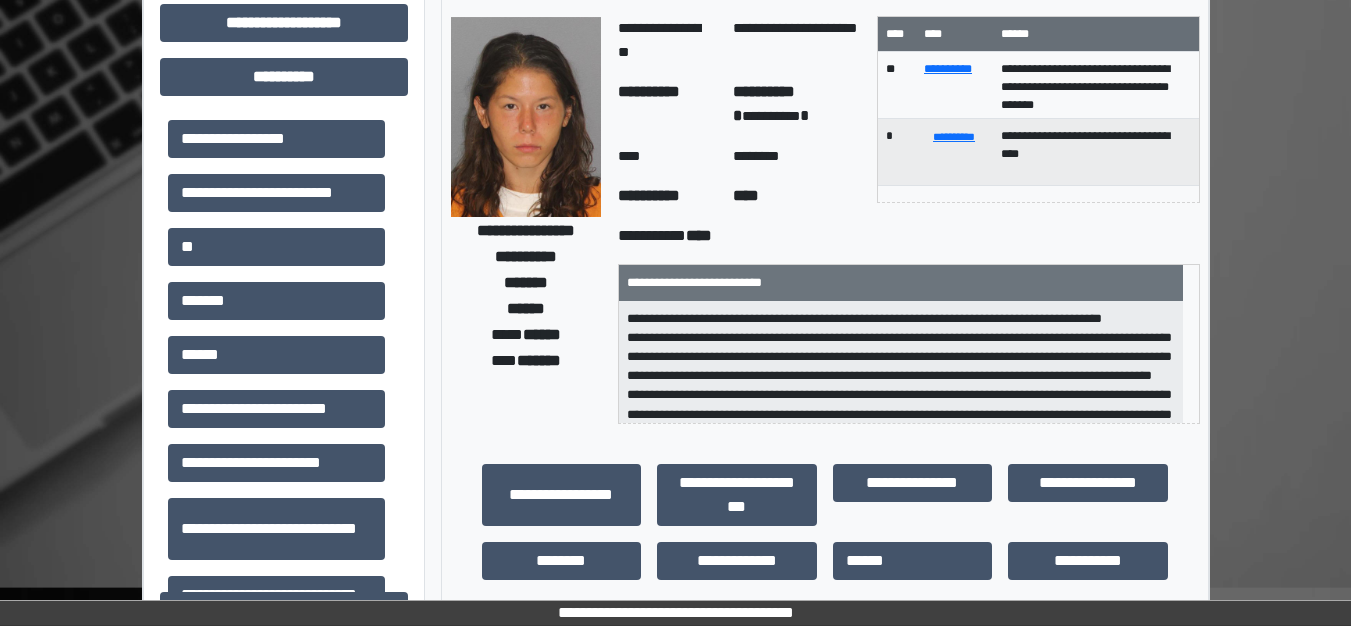 scroll, scrollTop: 100, scrollLeft: 0, axis: vertical 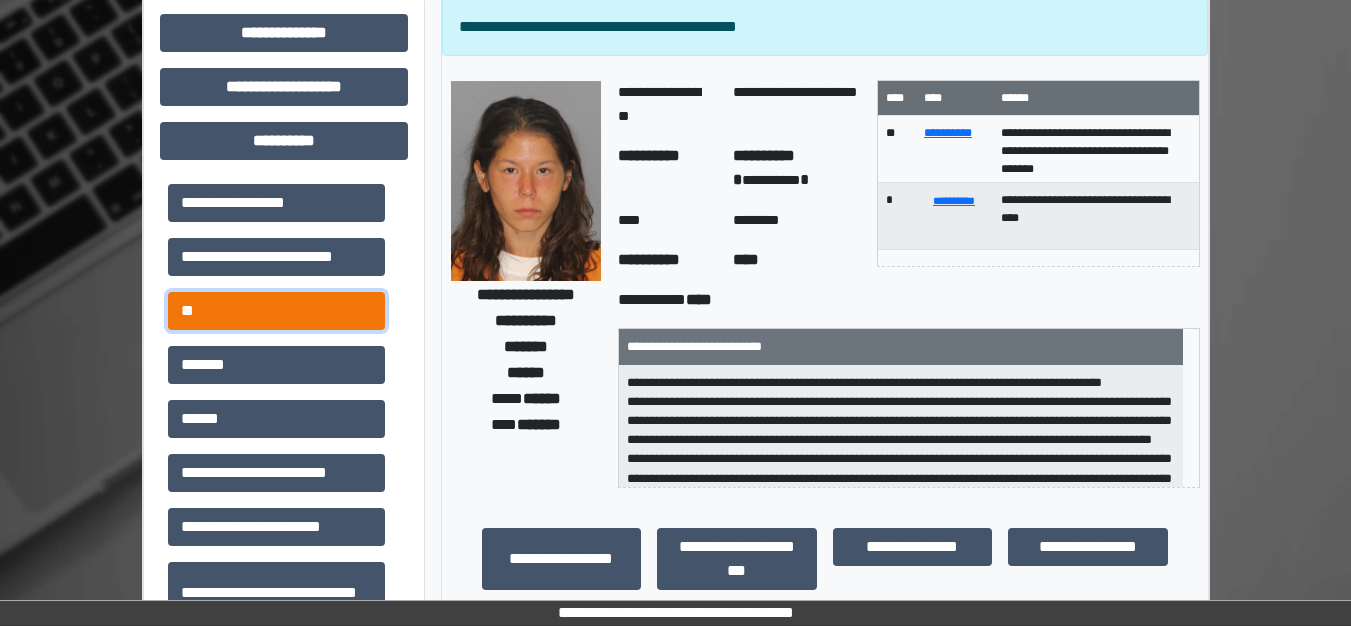 click on "**" at bounding box center [276, 311] 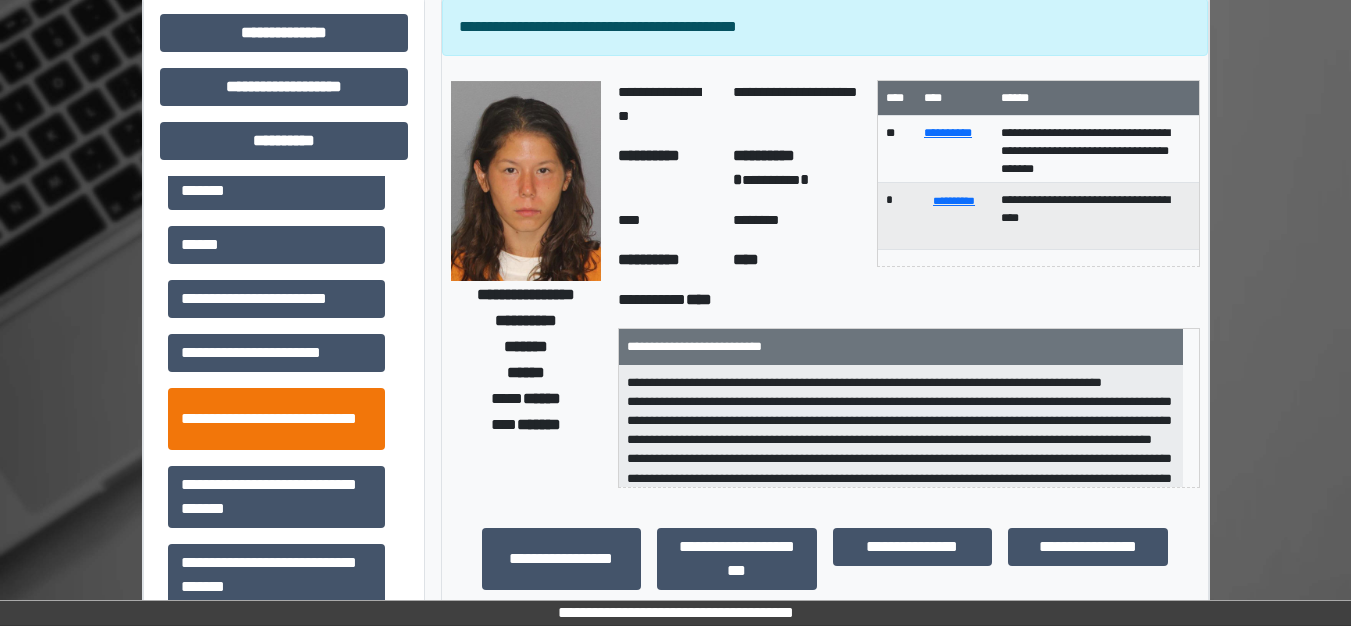scroll, scrollTop: 202, scrollLeft: 0, axis: vertical 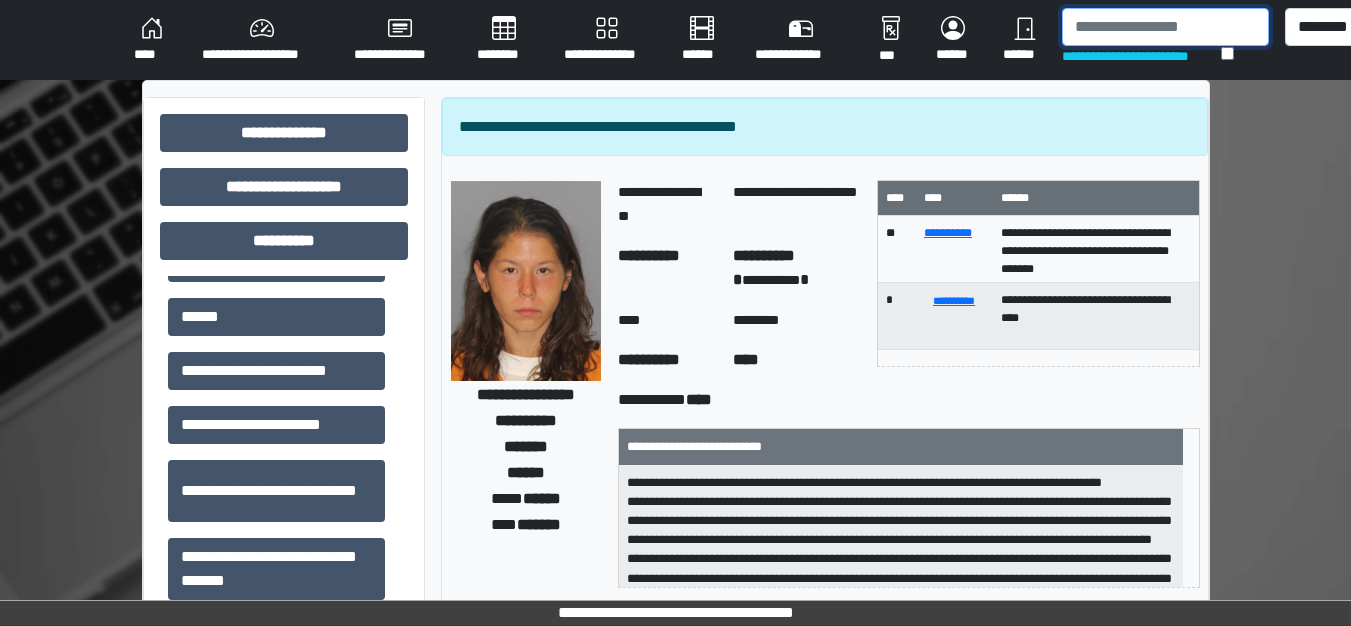 click at bounding box center (1165, 27) 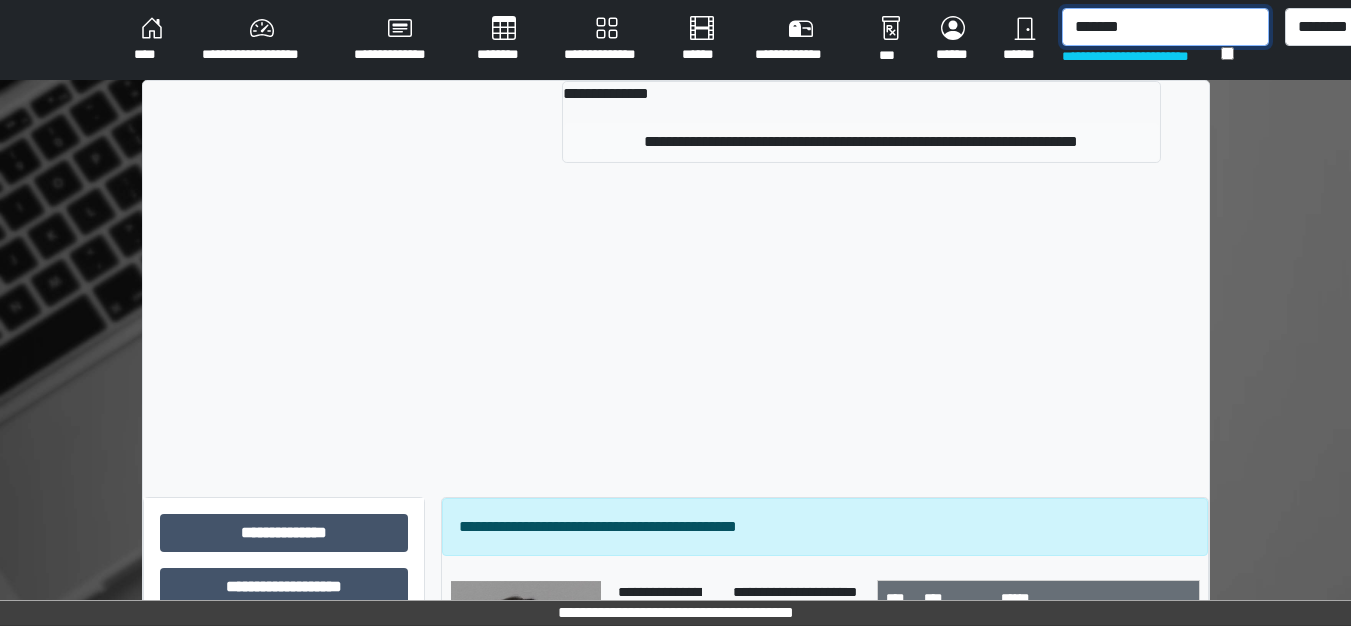 type on "*******" 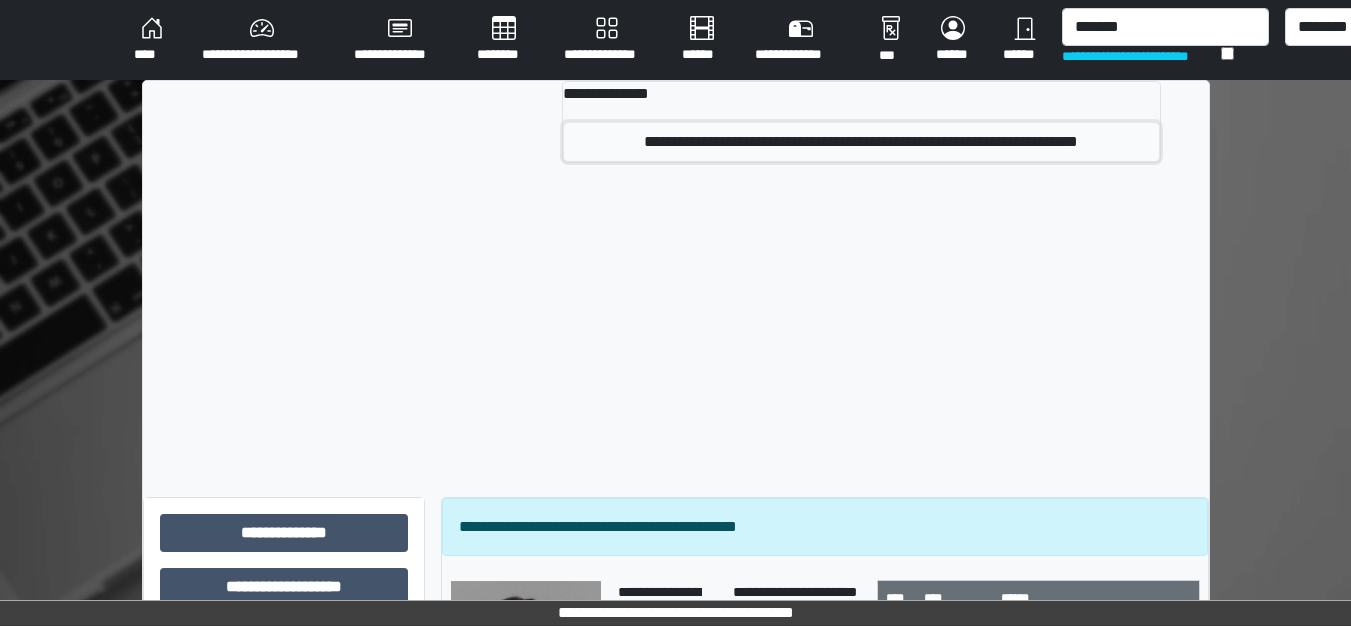 click on "**********" at bounding box center (861, 142) 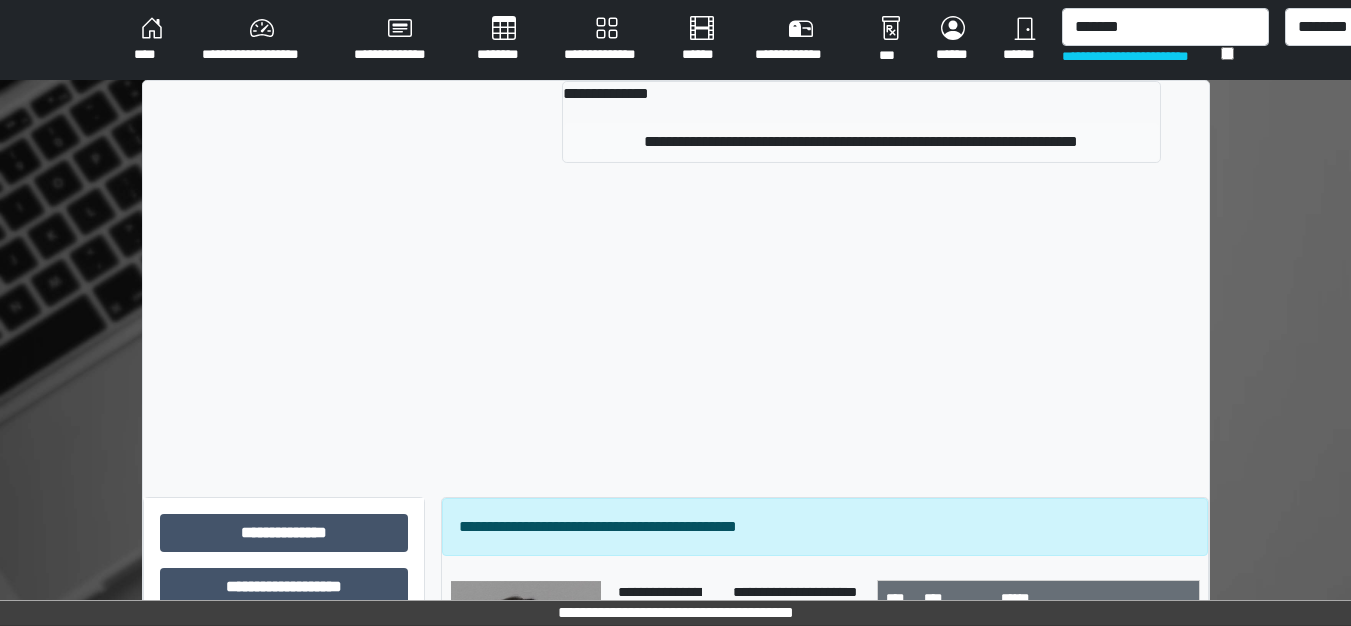 type 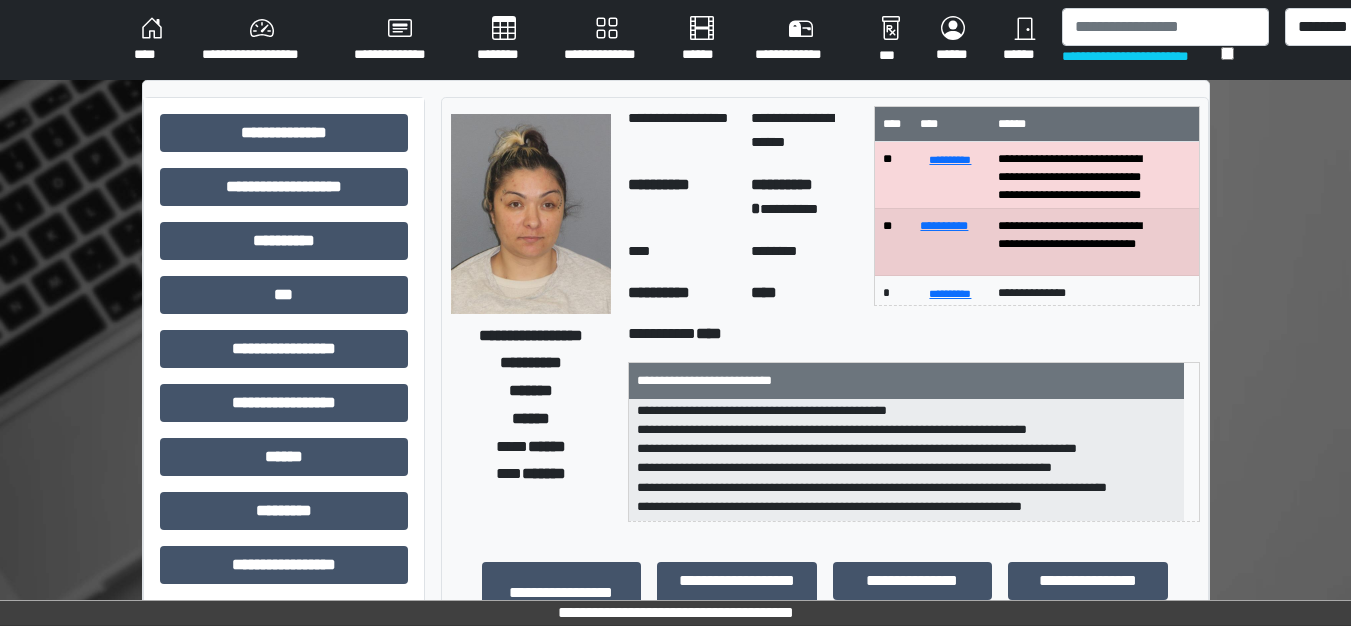 scroll, scrollTop: 44, scrollLeft: 0, axis: vertical 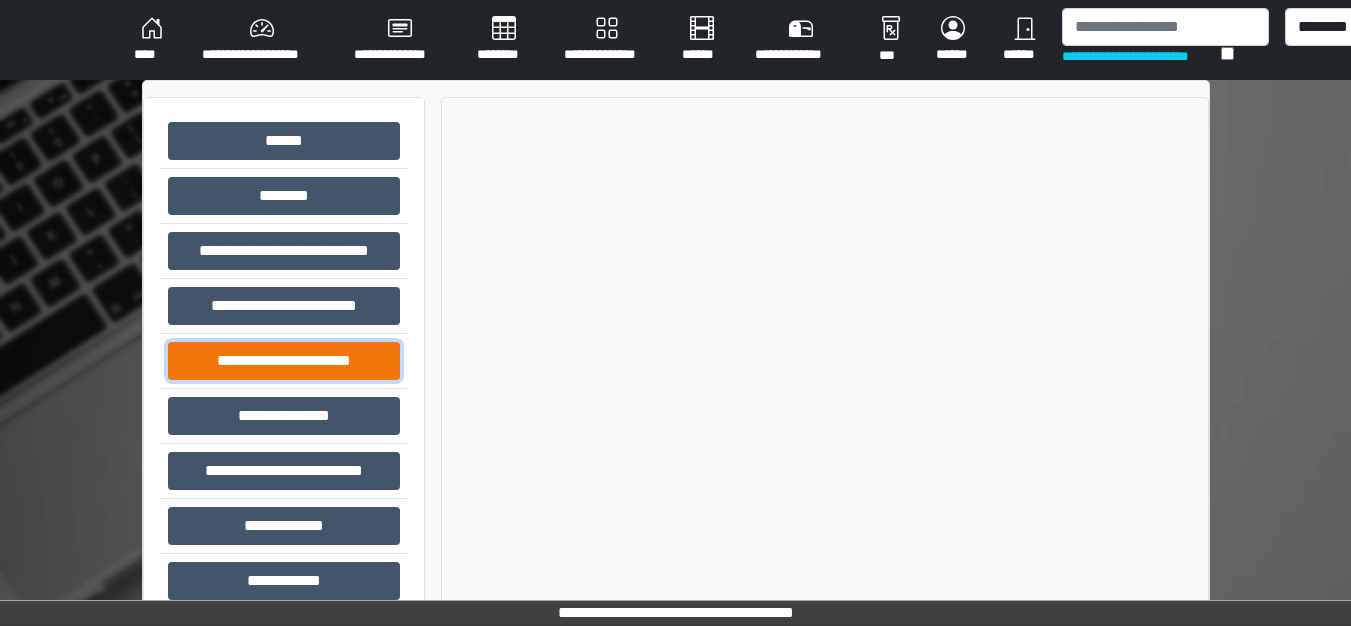 click on "**********" at bounding box center (284, 361) 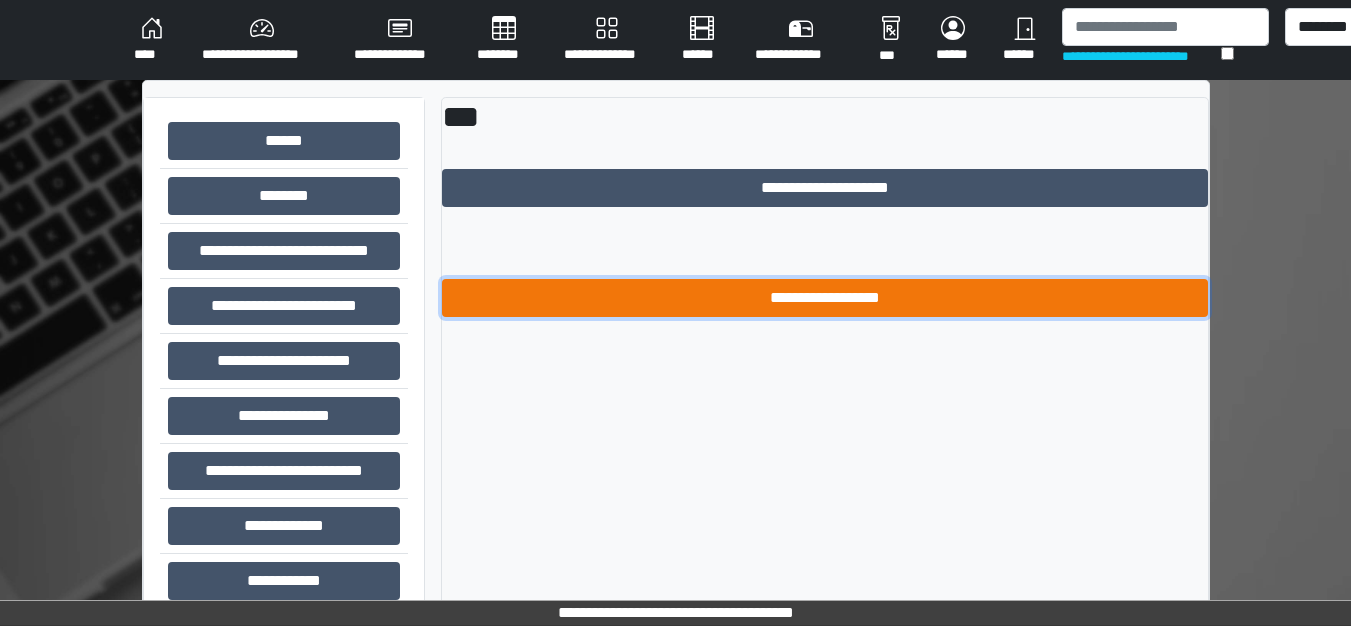 click on "**********" at bounding box center (825, 298) 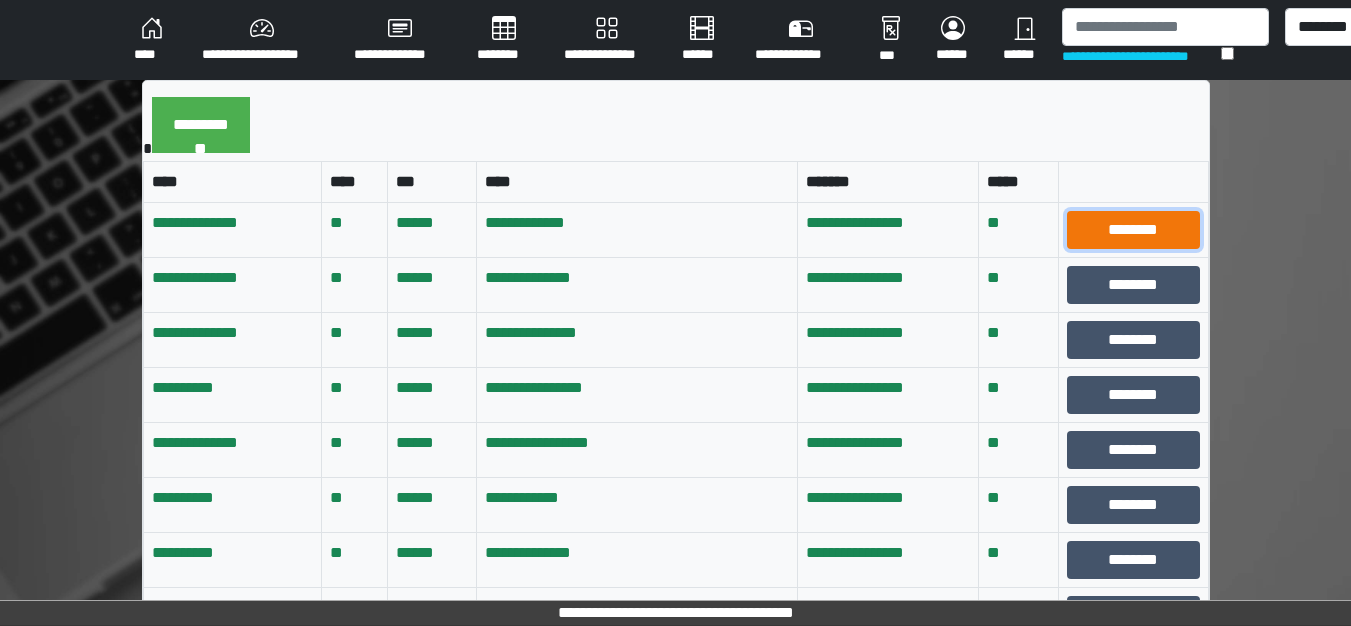 click on "********" at bounding box center (1133, 230) 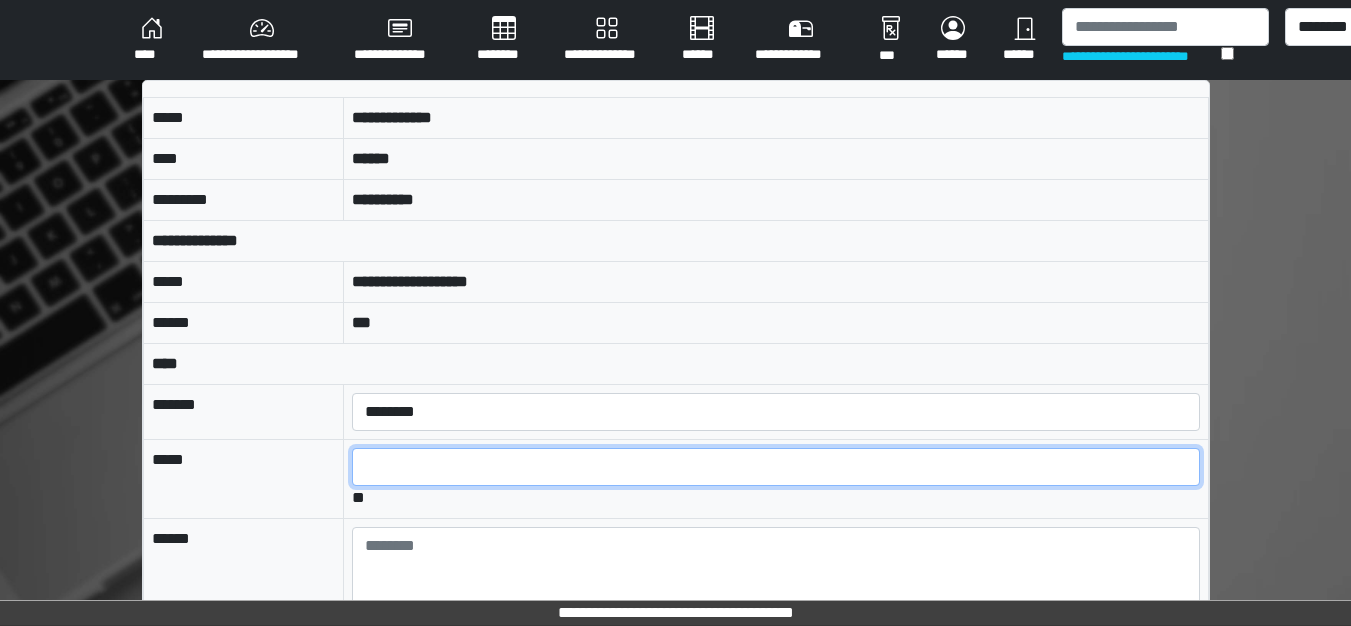 click at bounding box center (775, 467) 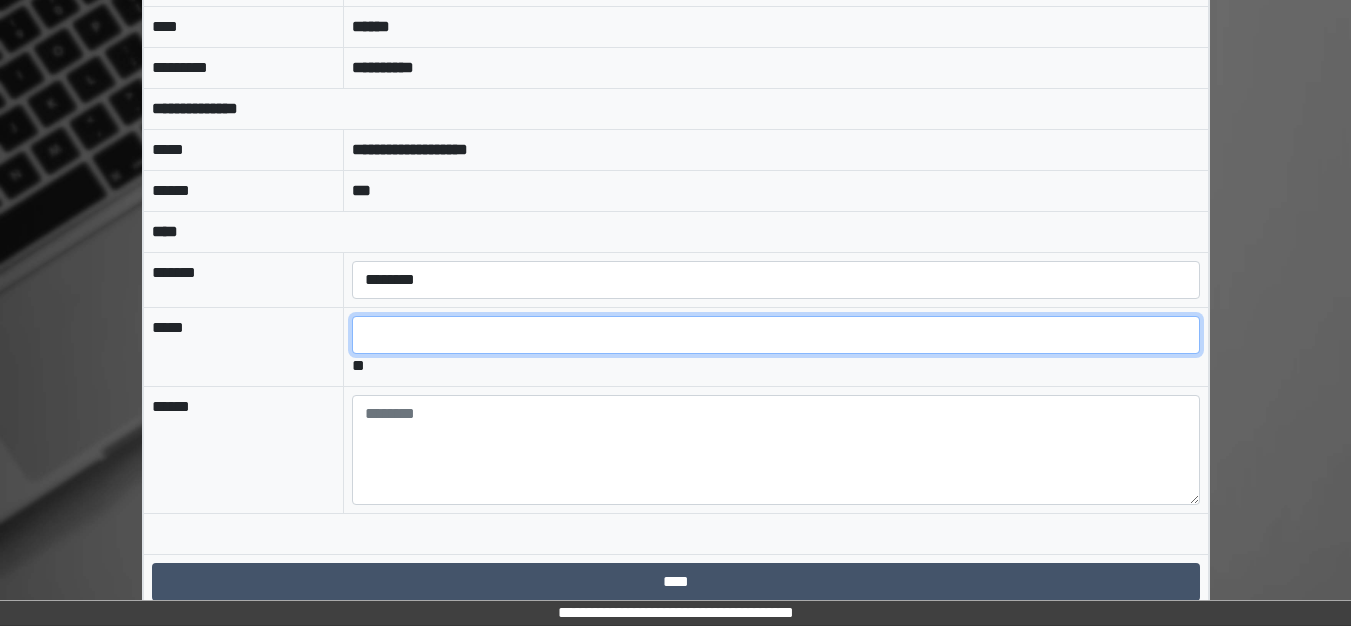 scroll, scrollTop: 149, scrollLeft: 0, axis: vertical 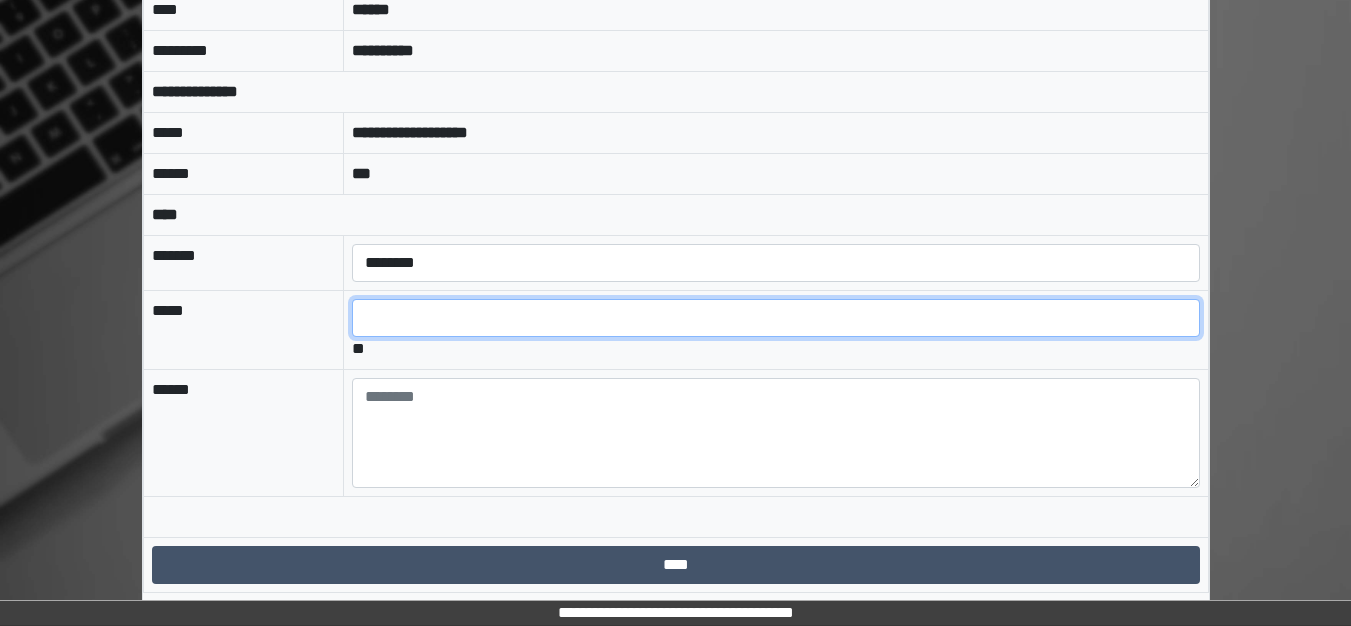 type on "*" 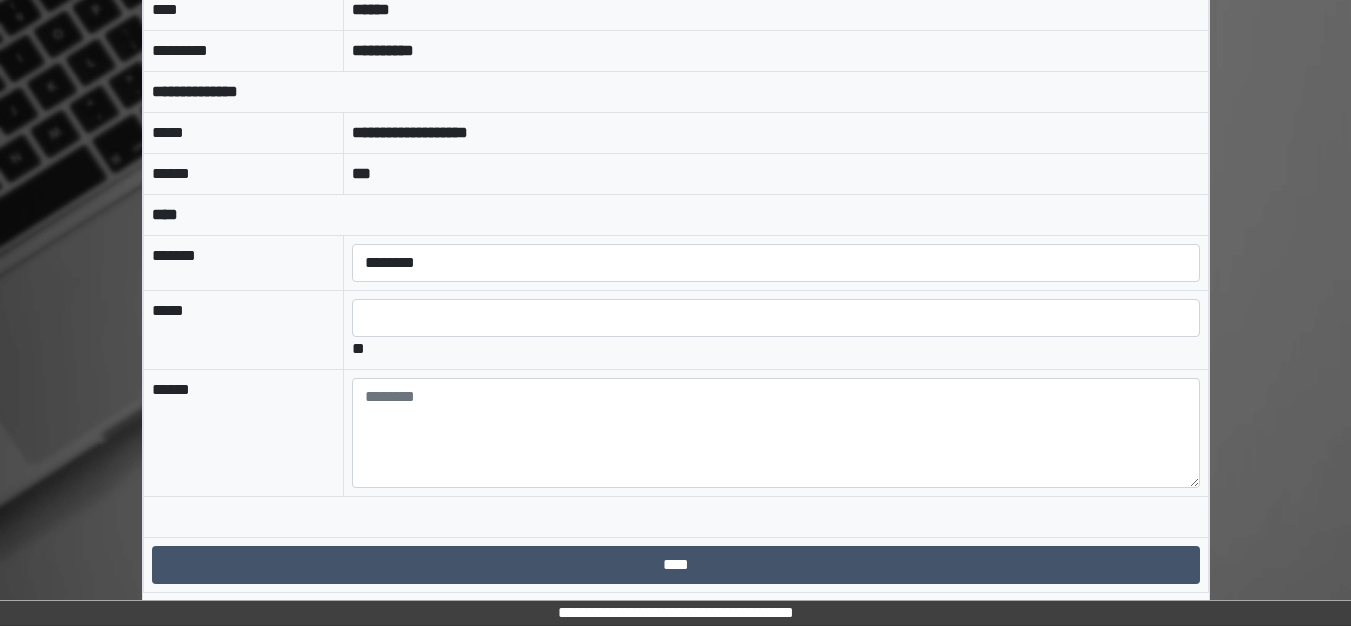 click on "****" at bounding box center (675, 565) 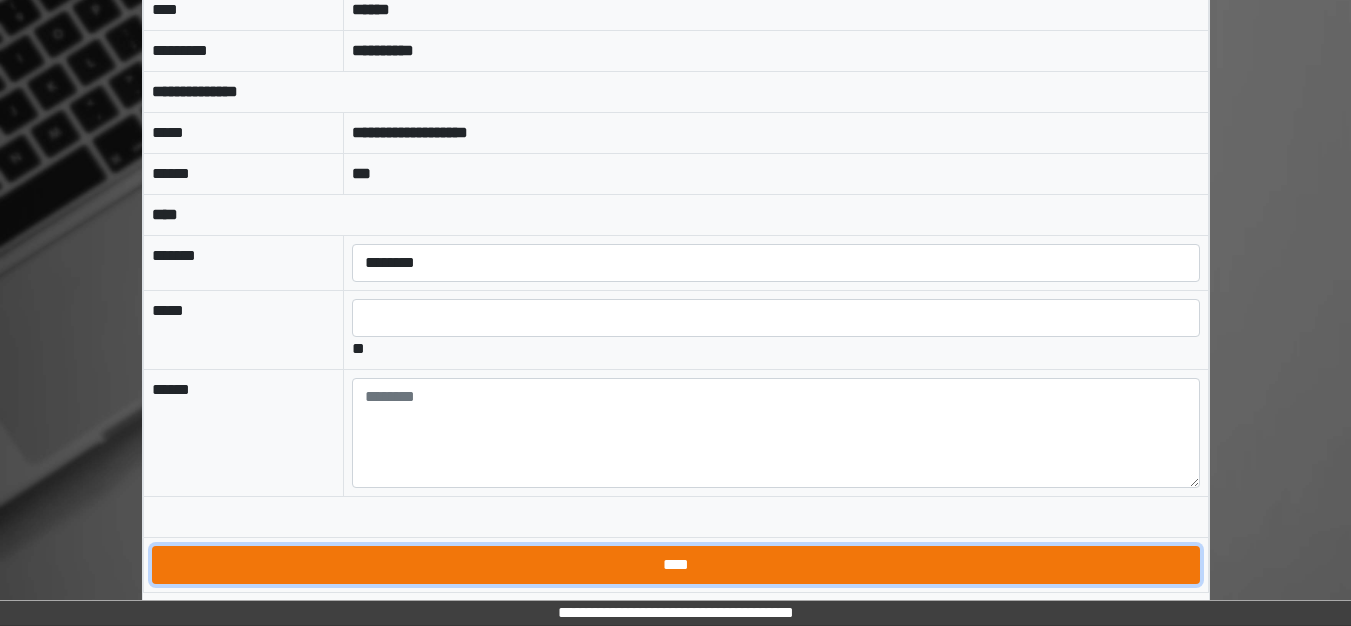 click on "****" at bounding box center [676, 565] 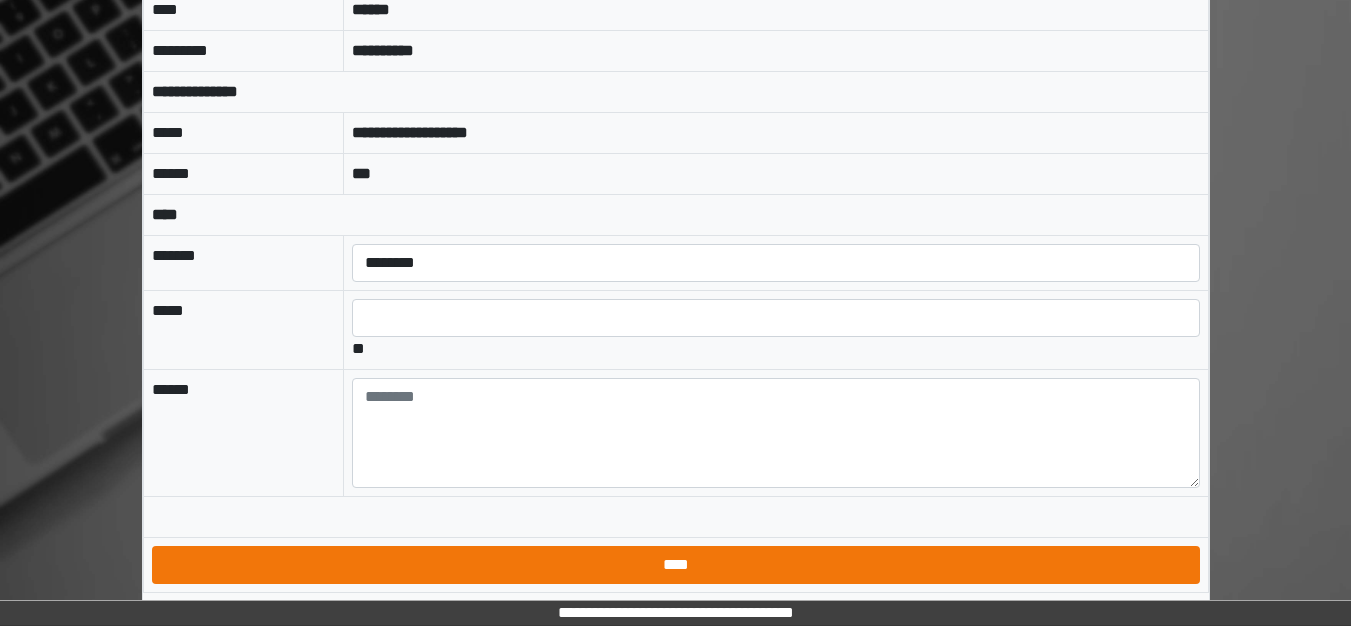 scroll, scrollTop: 15, scrollLeft: 0, axis: vertical 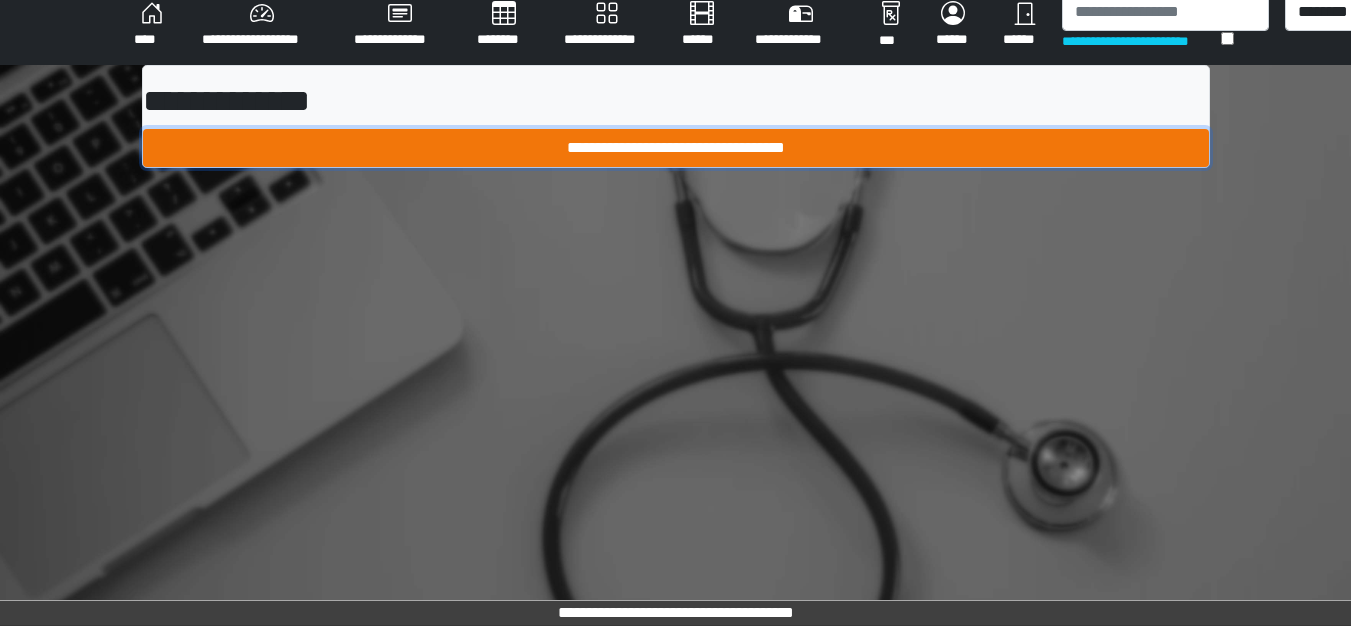 click on "**********" at bounding box center [676, 148] 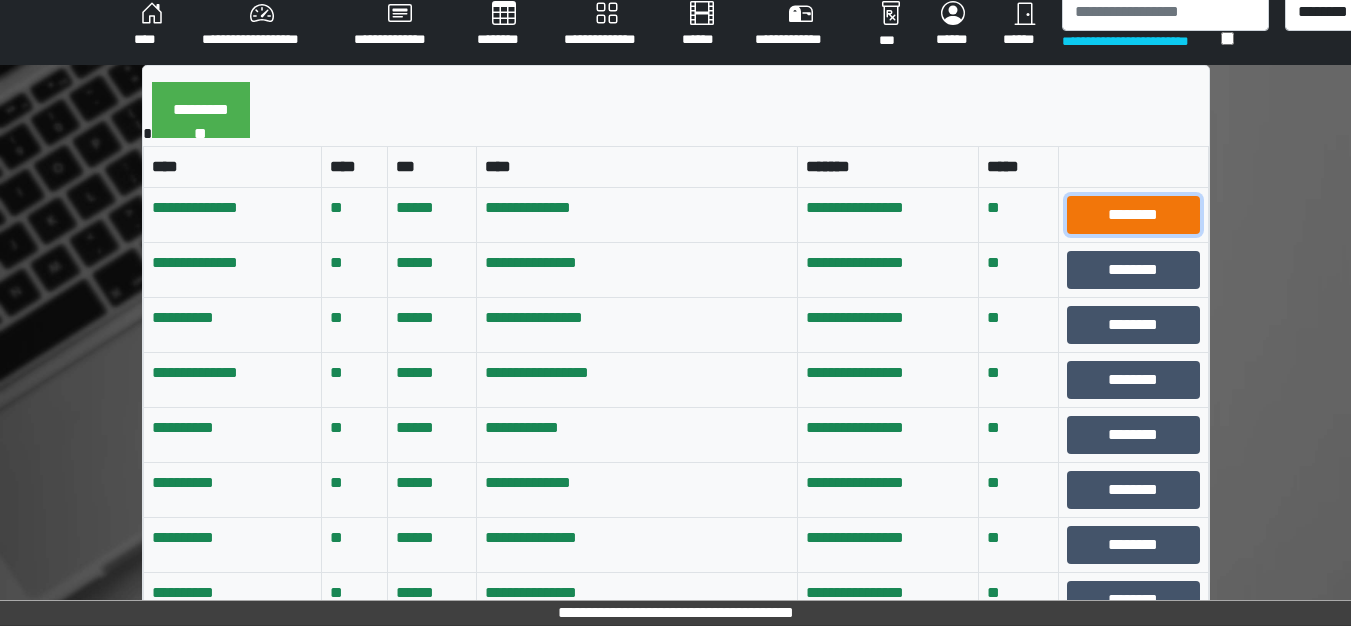 click on "********" at bounding box center [1133, 215] 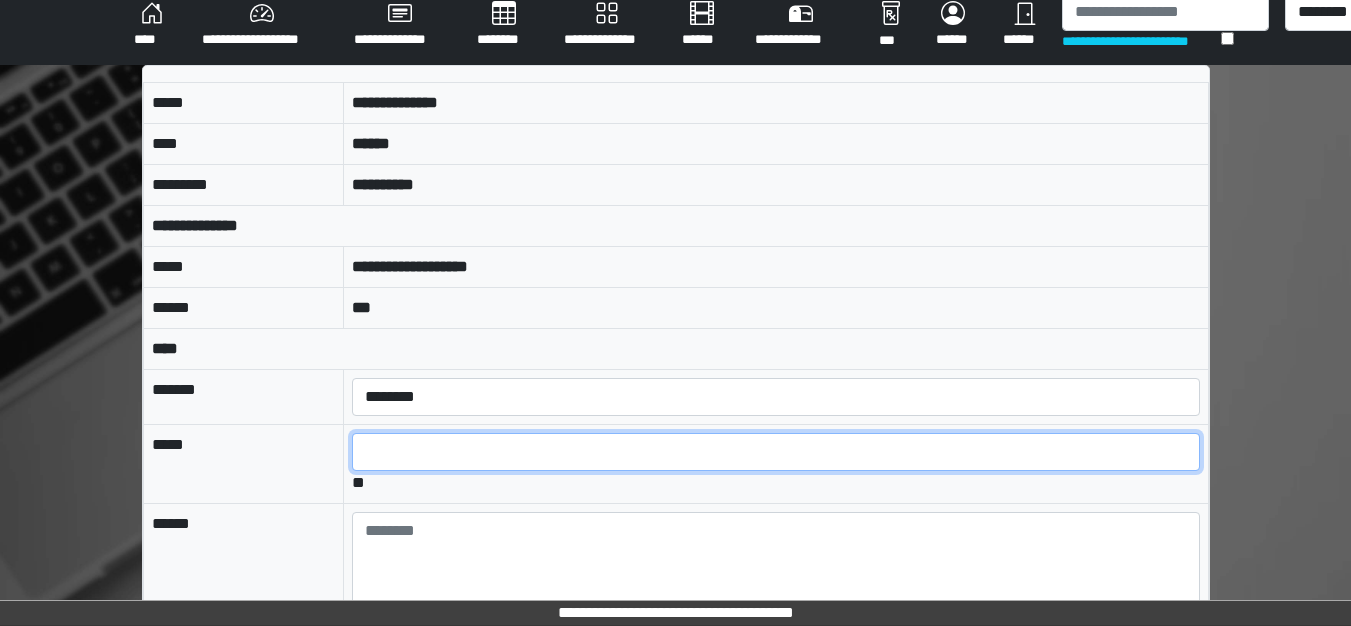 click at bounding box center (775, 452) 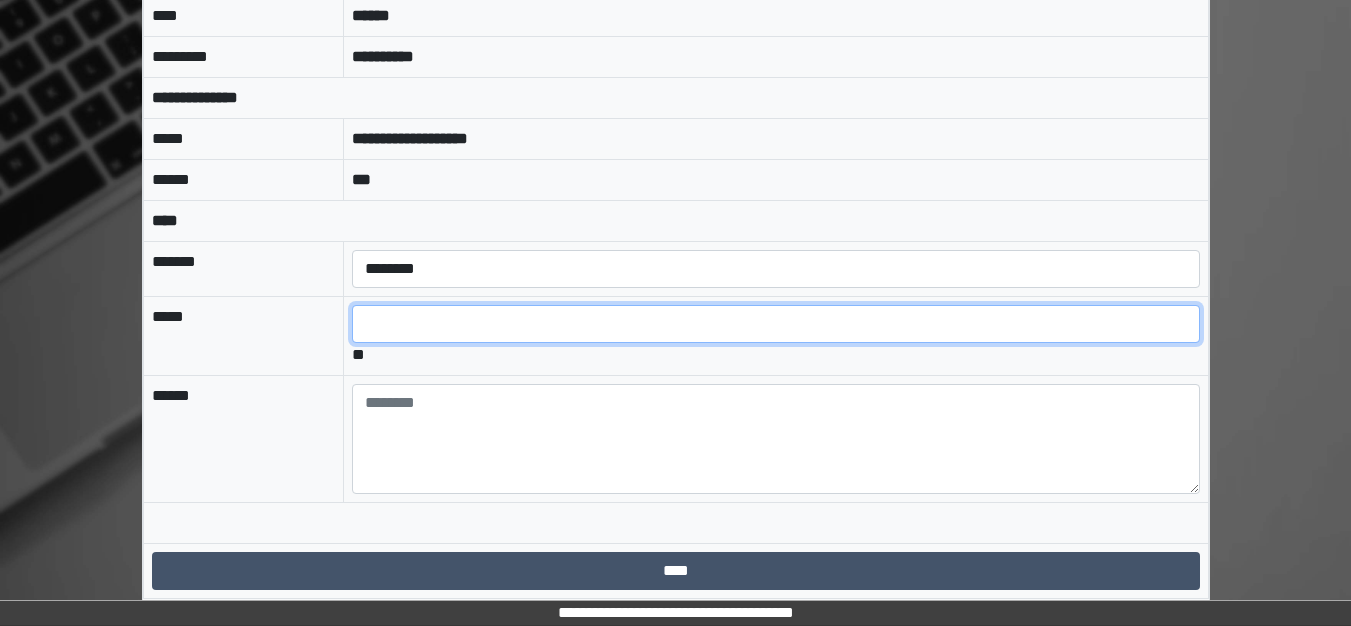 scroll, scrollTop: 149, scrollLeft: 0, axis: vertical 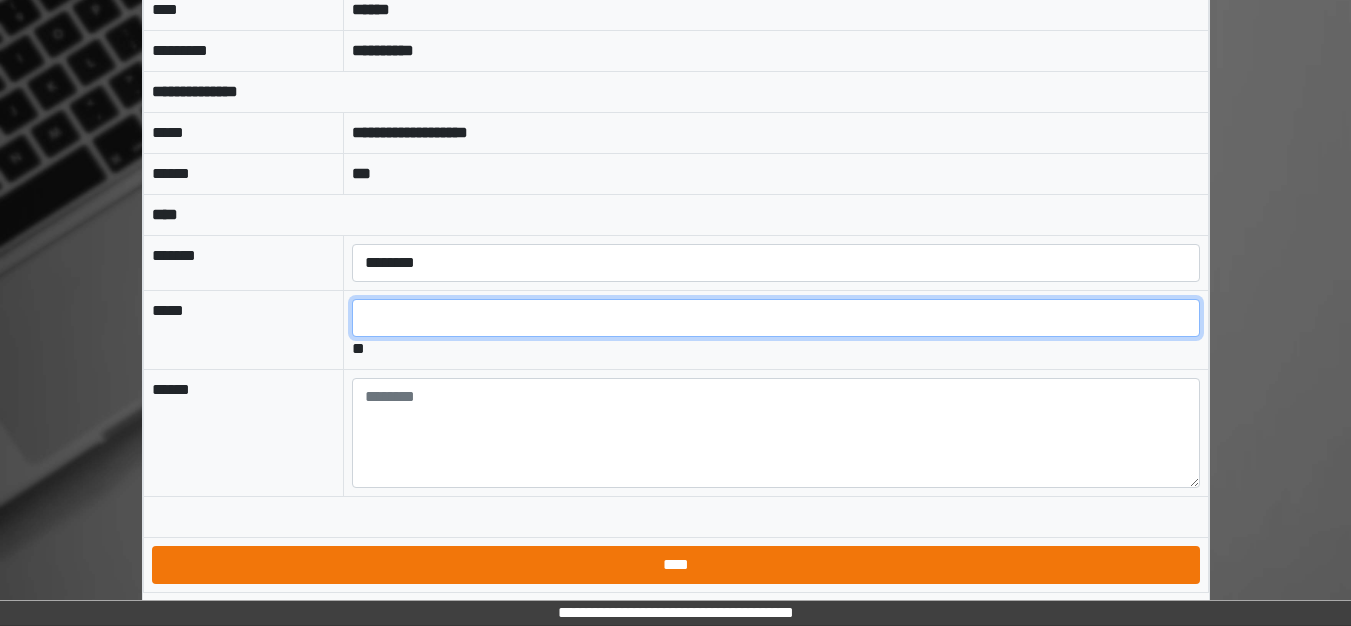 type on "*" 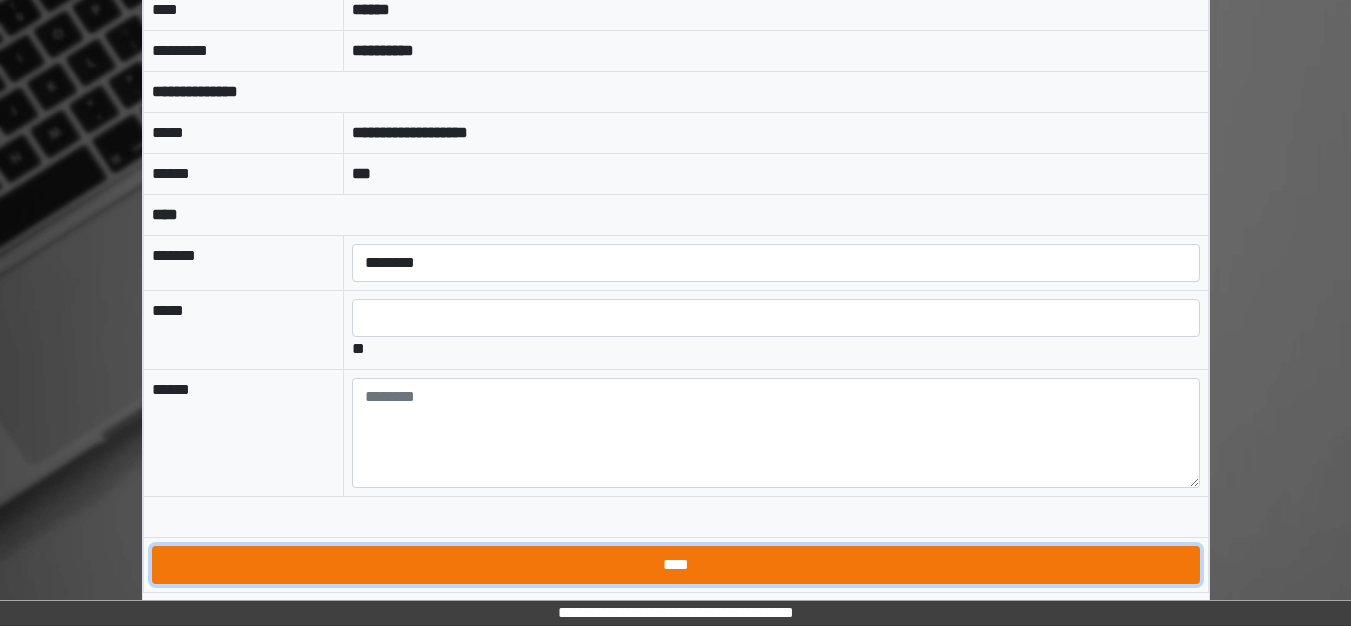 click on "****" at bounding box center [676, 565] 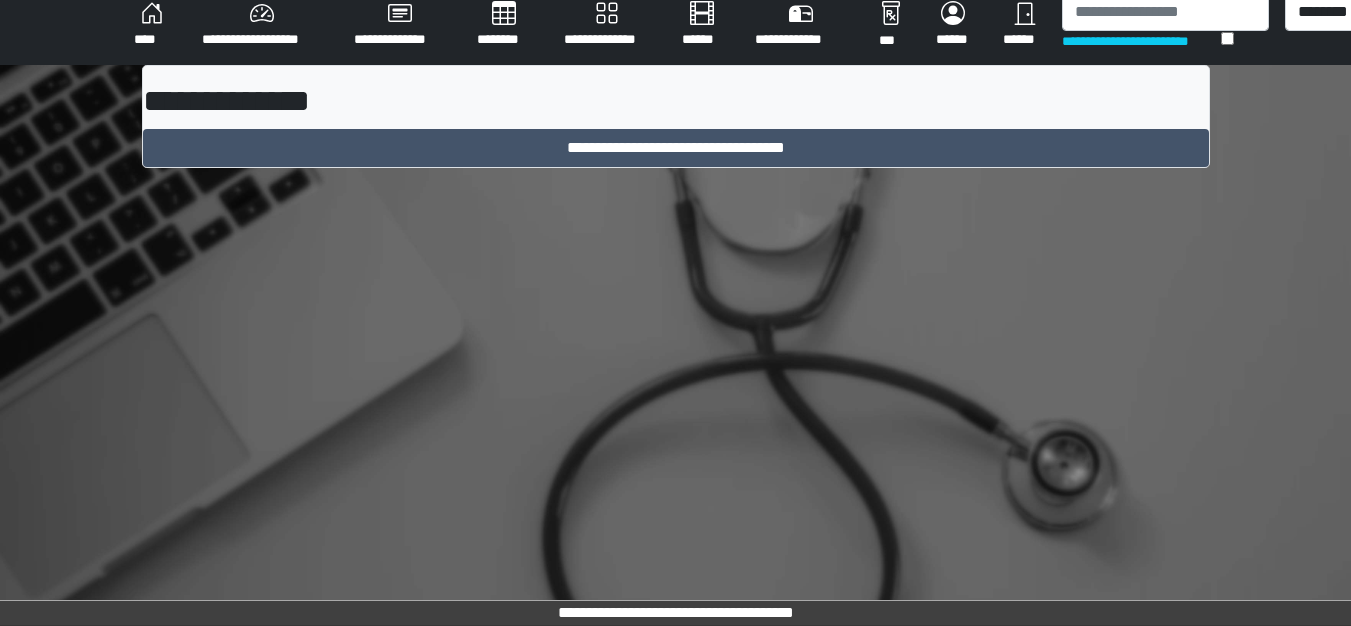 scroll, scrollTop: 15, scrollLeft: 0, axis: vertical 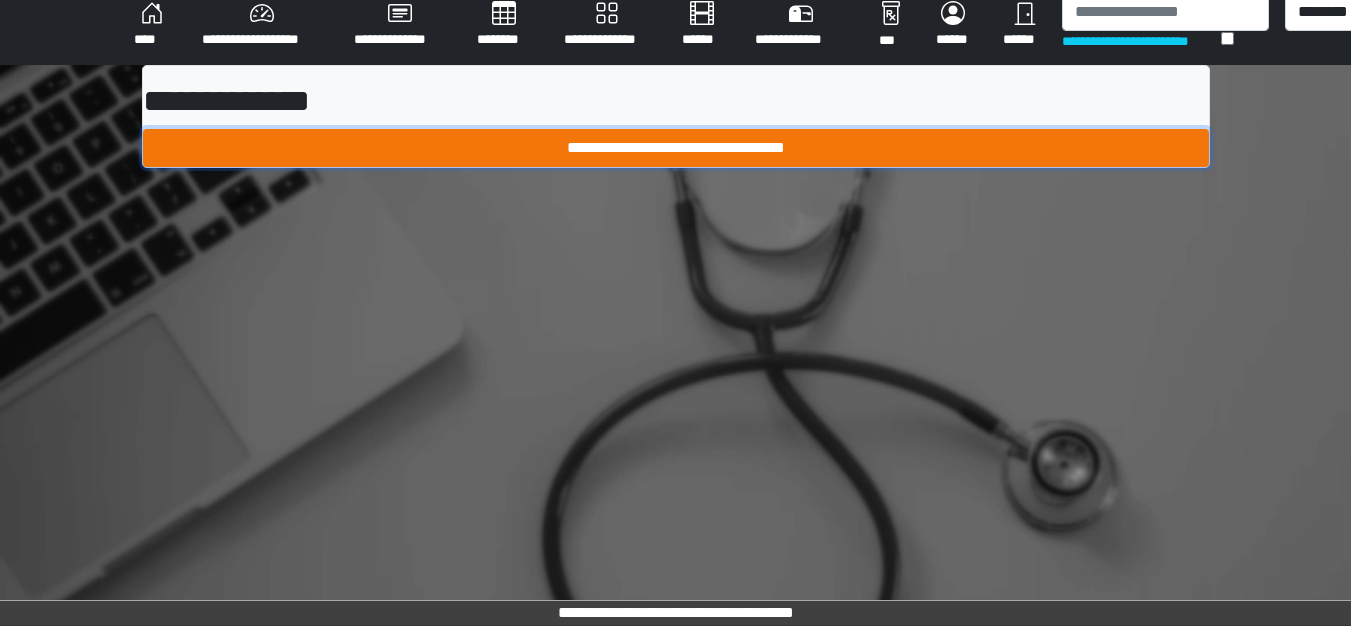 click on "**********" at bounding box center [676, 148] 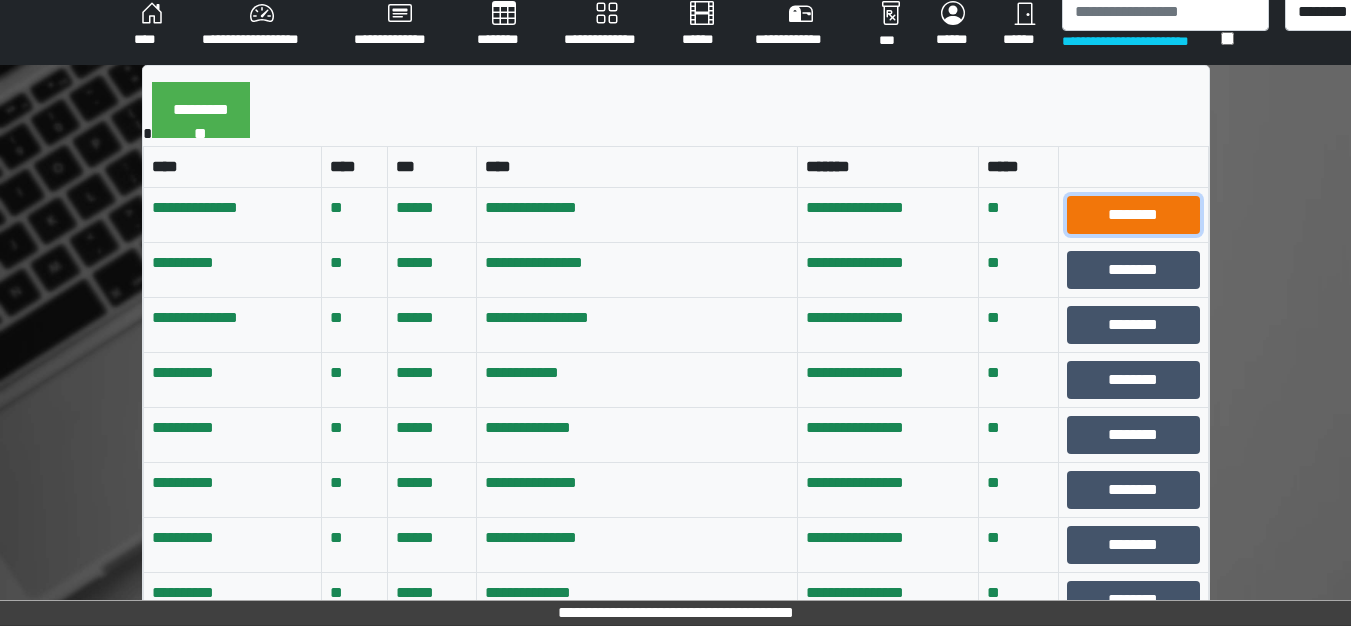 click on "********" at bounding box center [1133, 215] 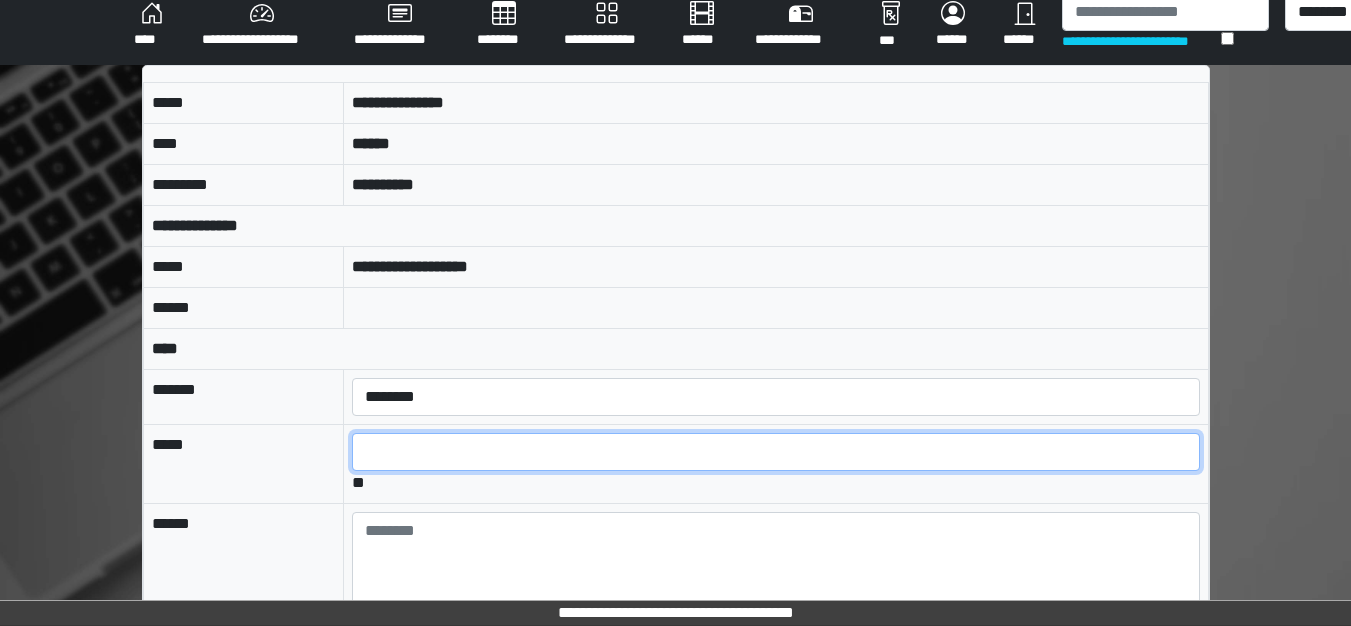 click at bounding box center [775, 452] 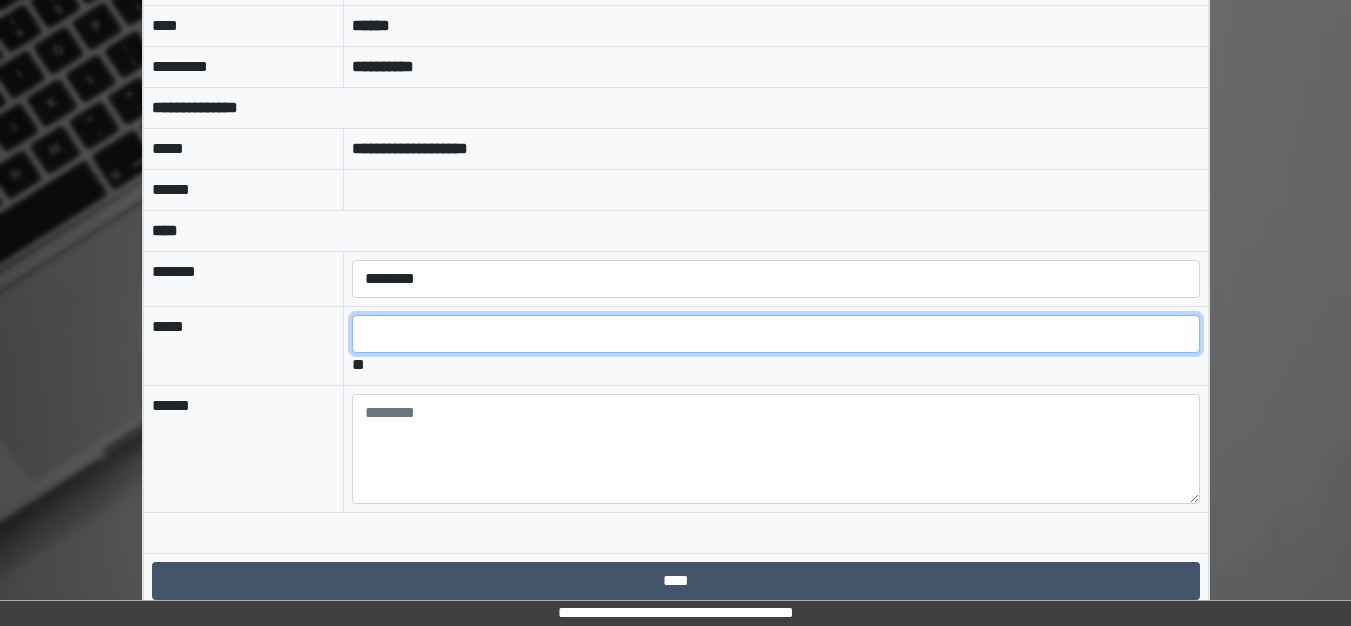 scroll, scrollTop: 149, scrollLeft: 0, axis: vertical 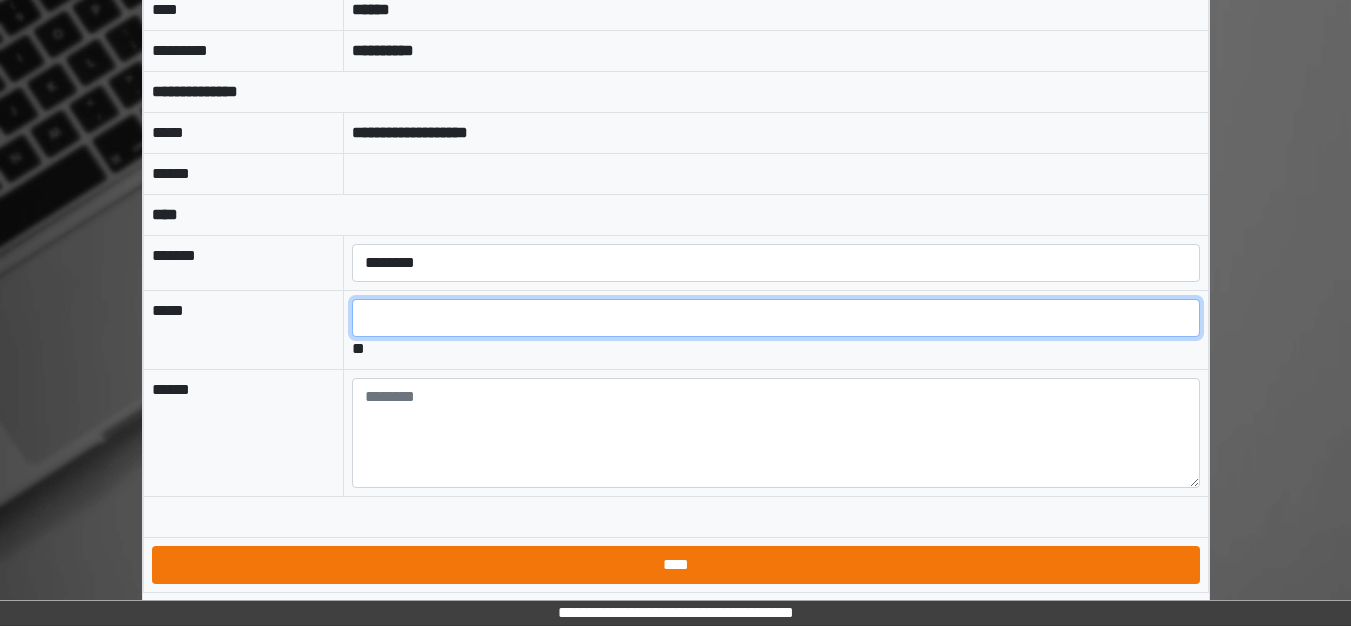 type on "*" 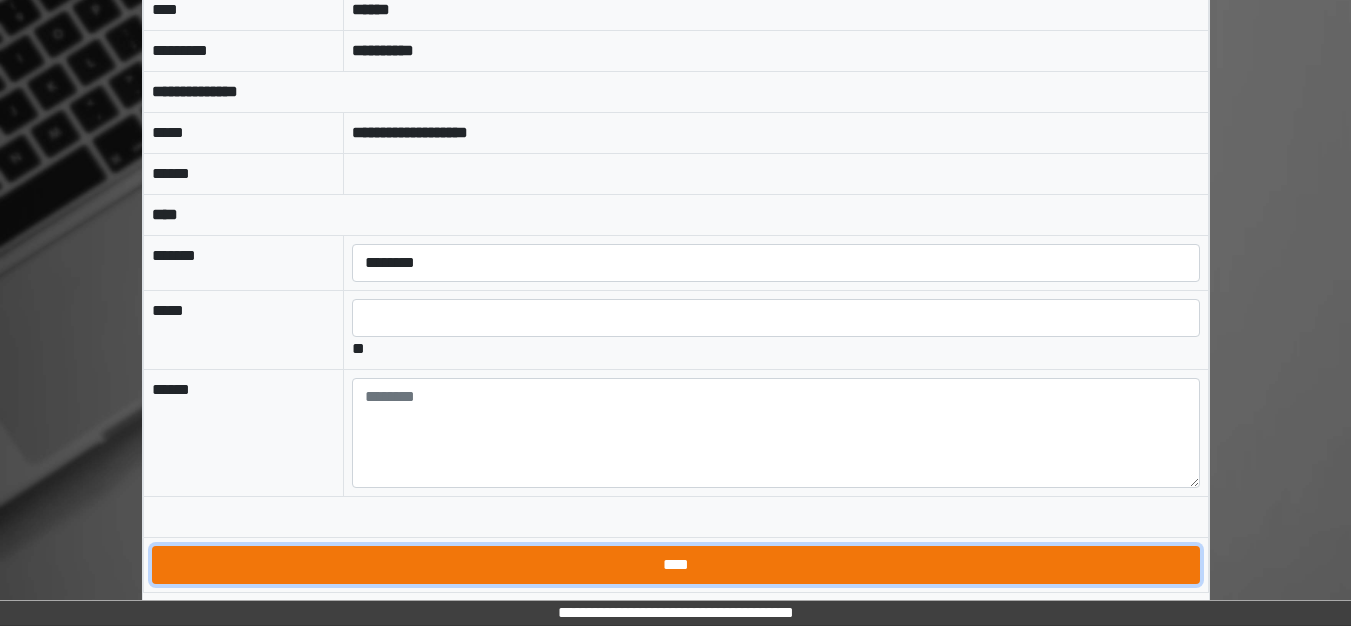 click on "****" at bounding box center (676, 565) 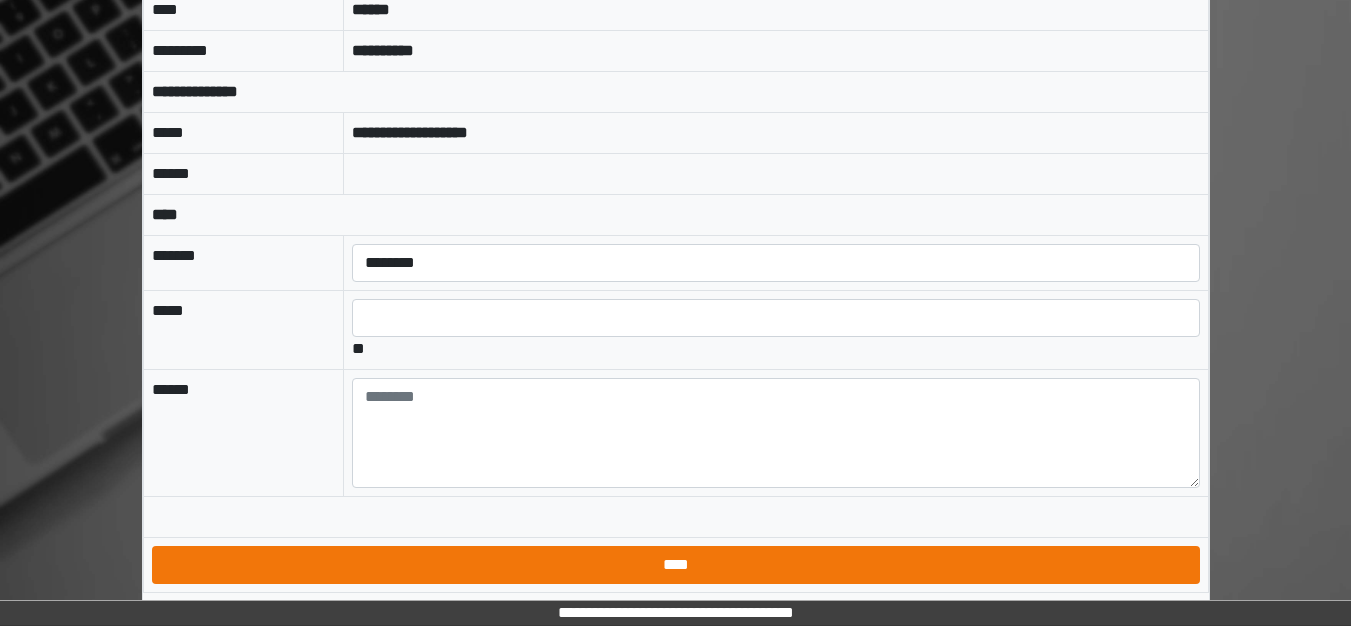 scroll, scrollTop: 15, scrollLeft: 0, axis: vertical 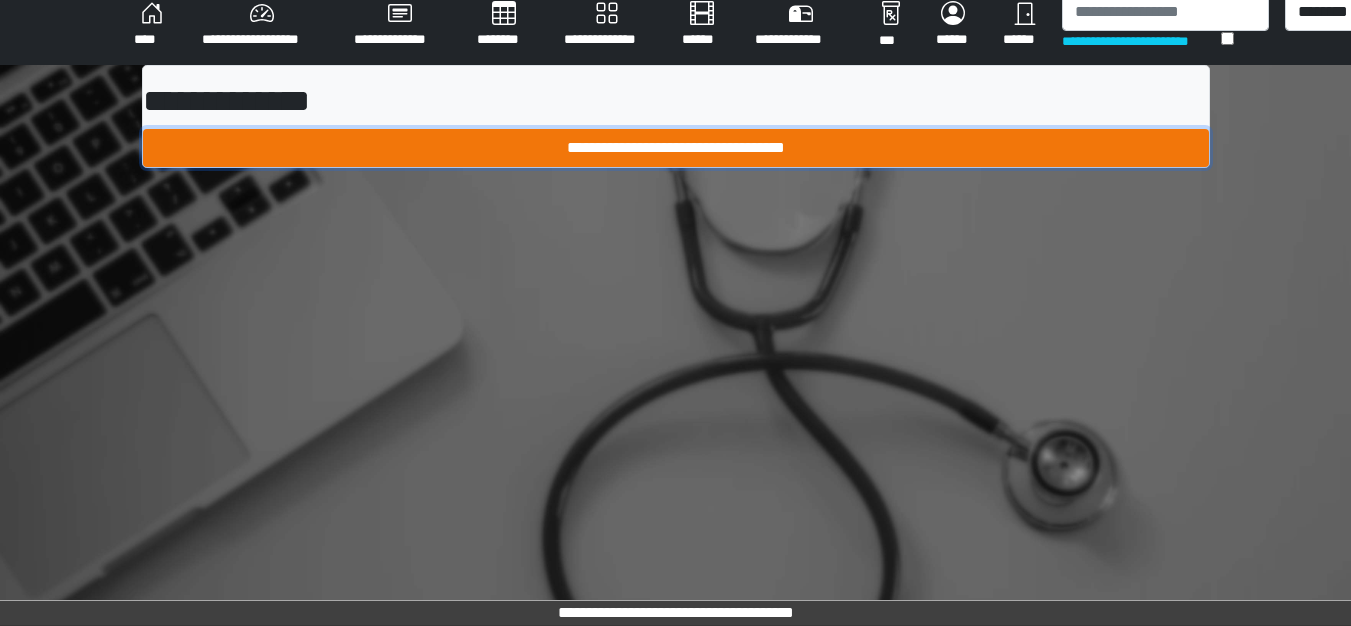 click on "**********" at bounding box center (676, 148) 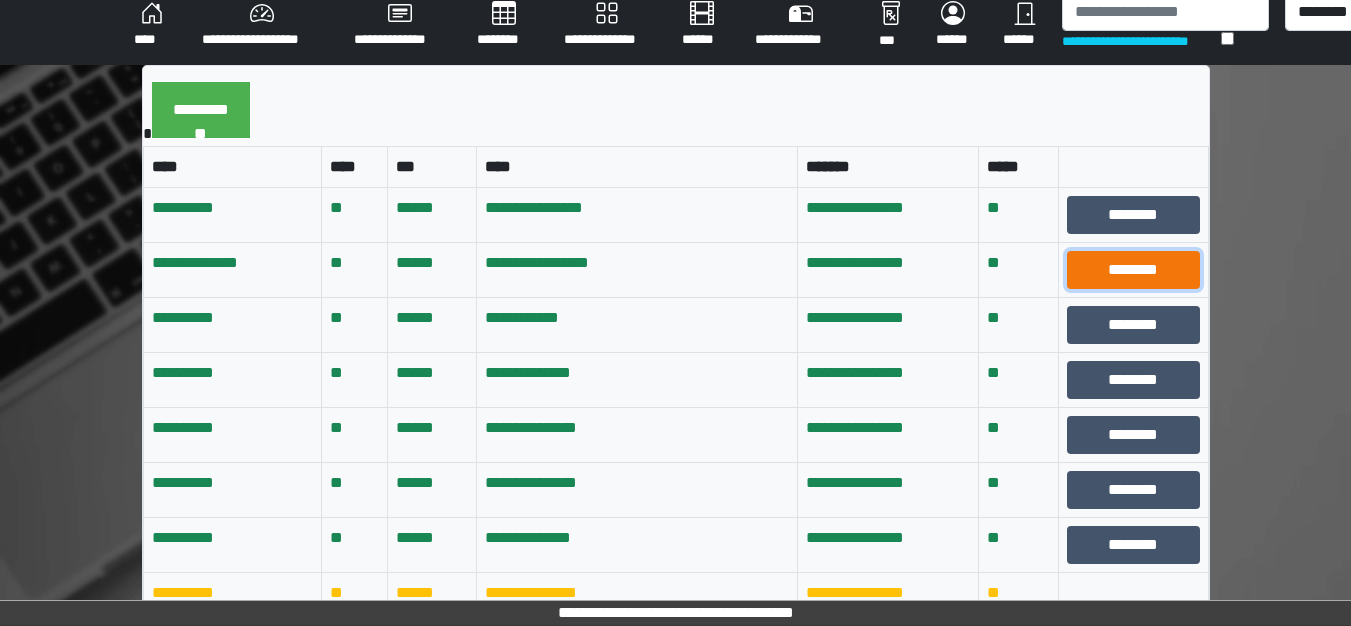 click on "********" at bounding box center [1133, 270] 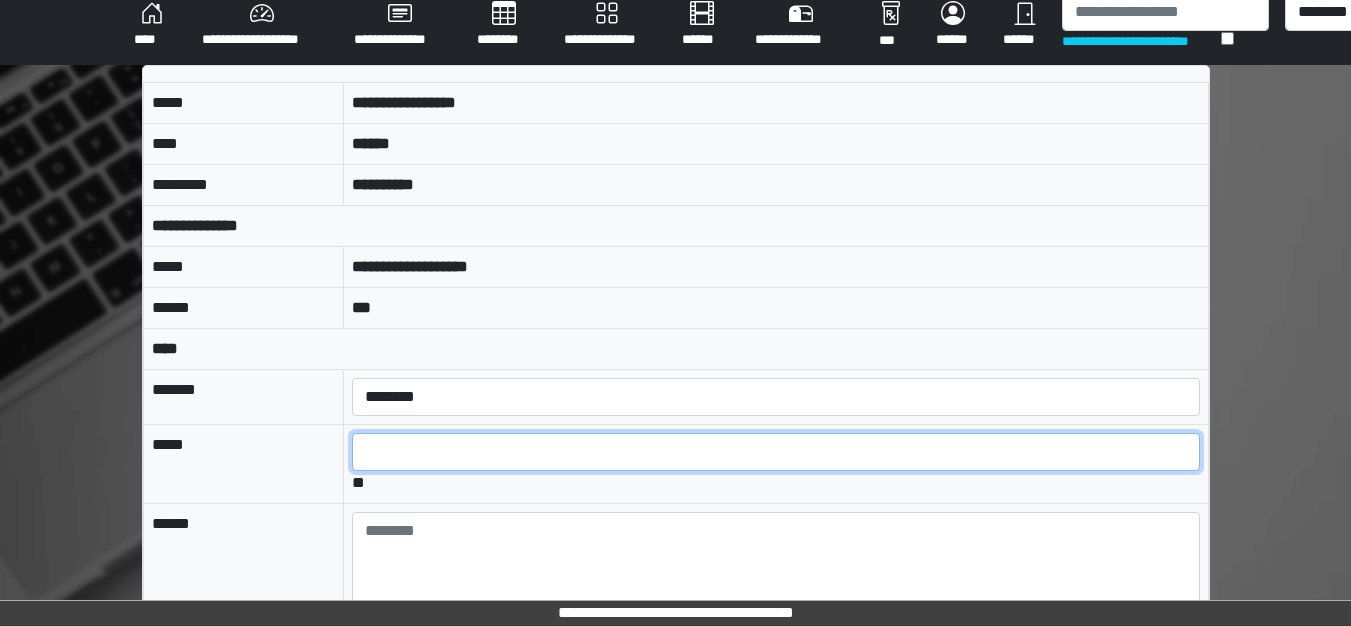 click at bounding box center (775, 452) 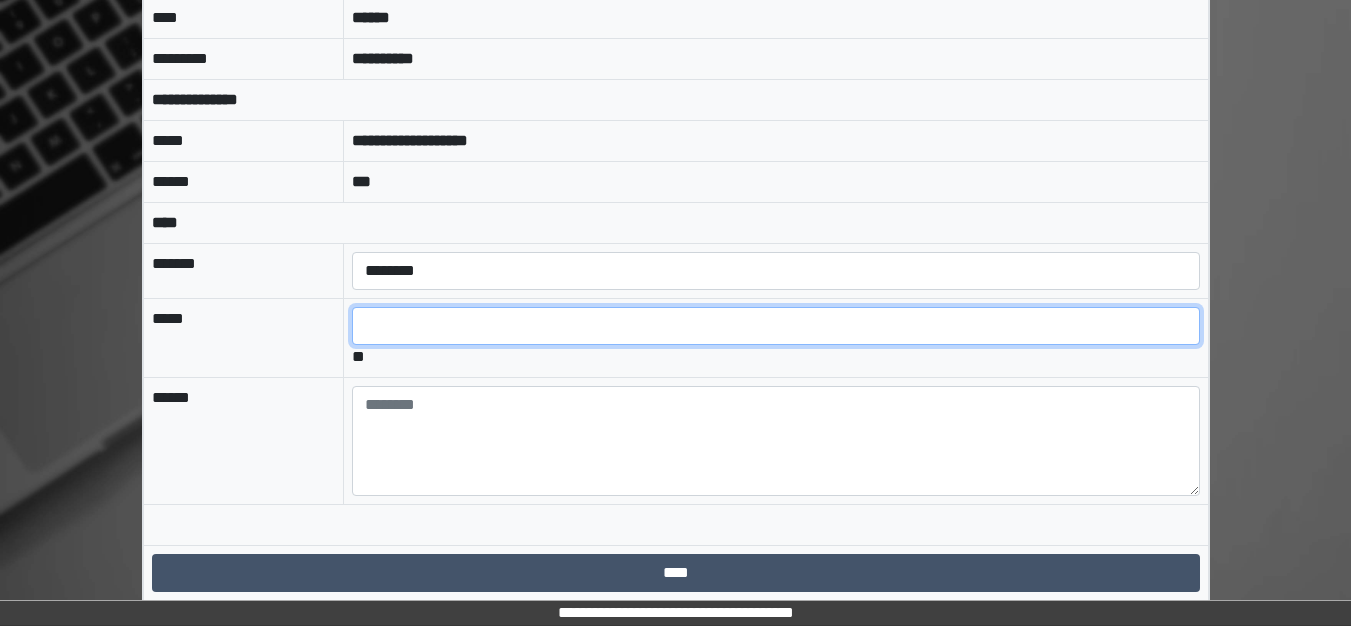 scroll, scrollTop: 149, scrollLeft: 0, axis: vertical 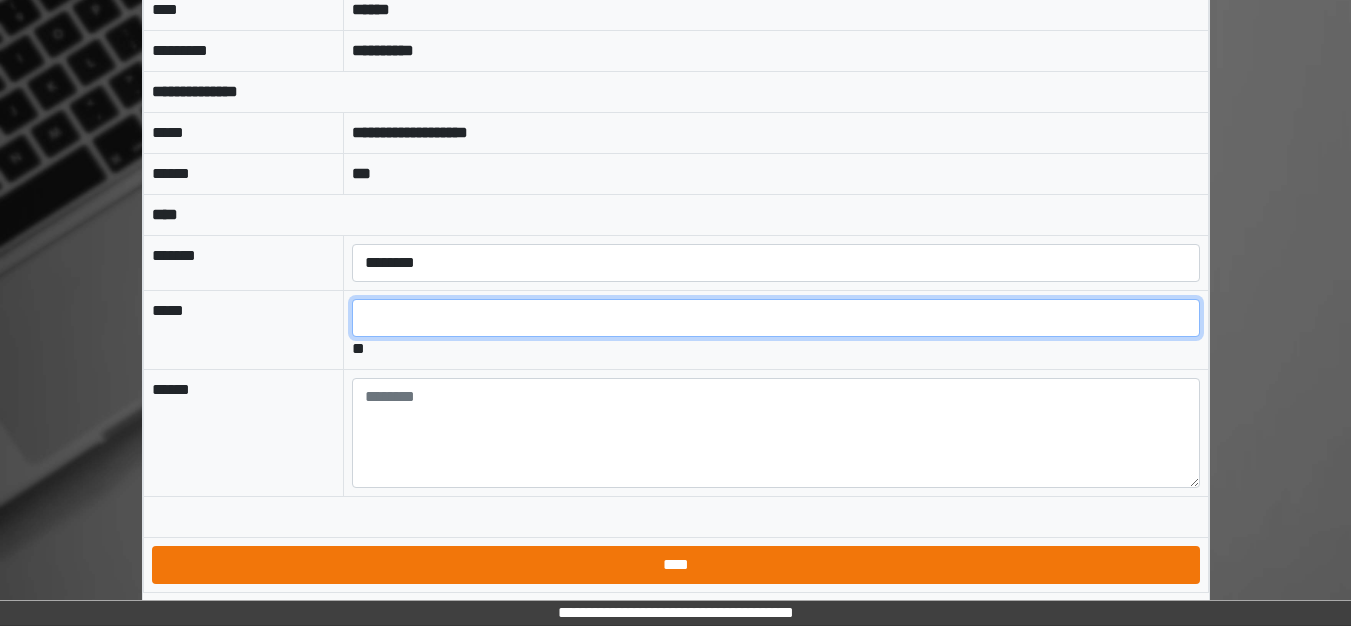 type on "*" 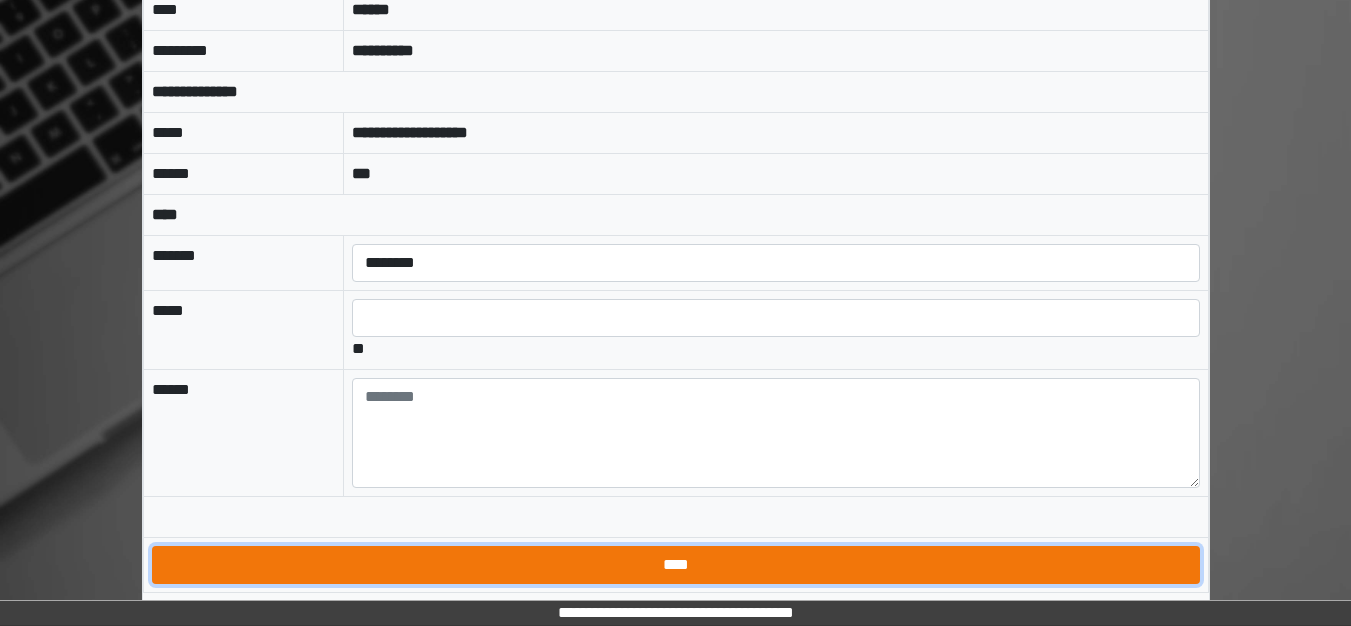 click on "****" at bounding box center (676, 565) 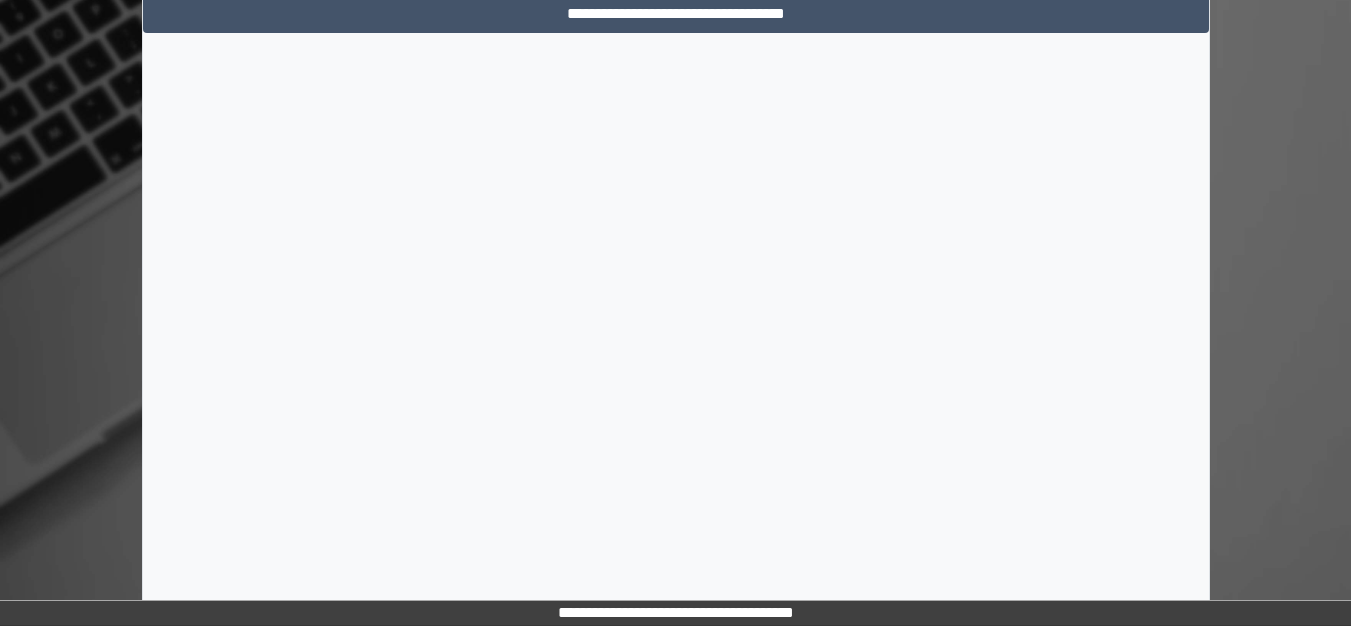 scroll, scrollTop: 15, scrollLeft: 0, axis: vertical 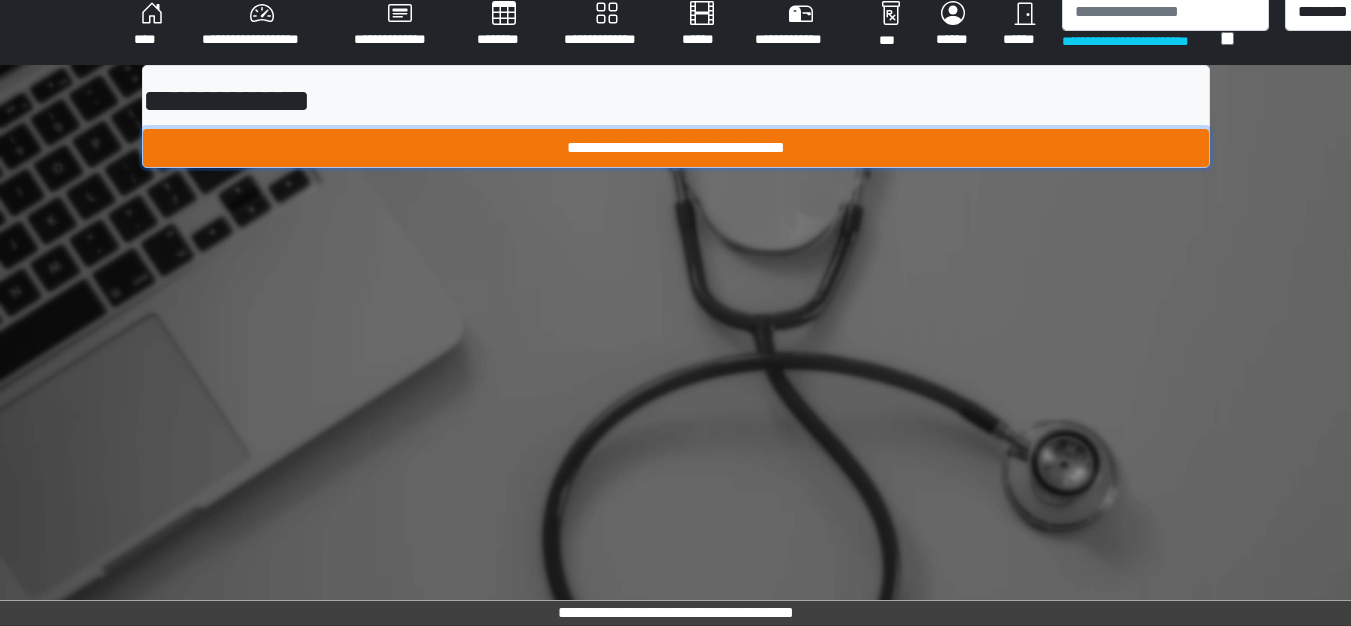 click on "**********" at bounding box center (676, 148) 